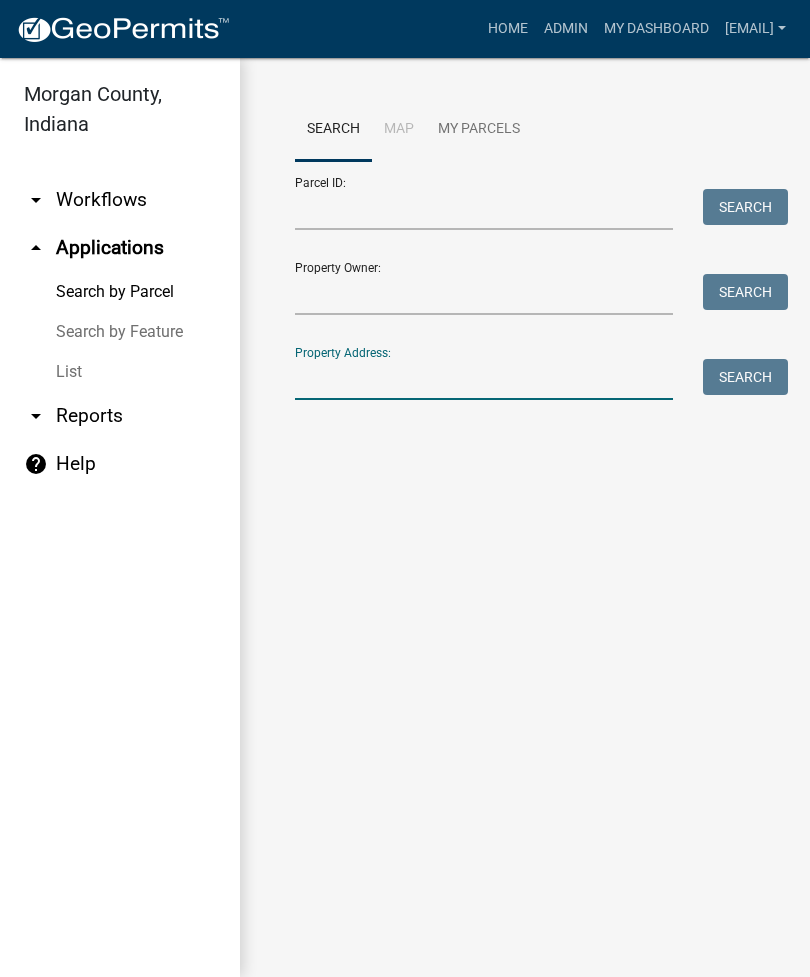 scroll, scrollTop: 0, scrollLeft: 0, axis: both 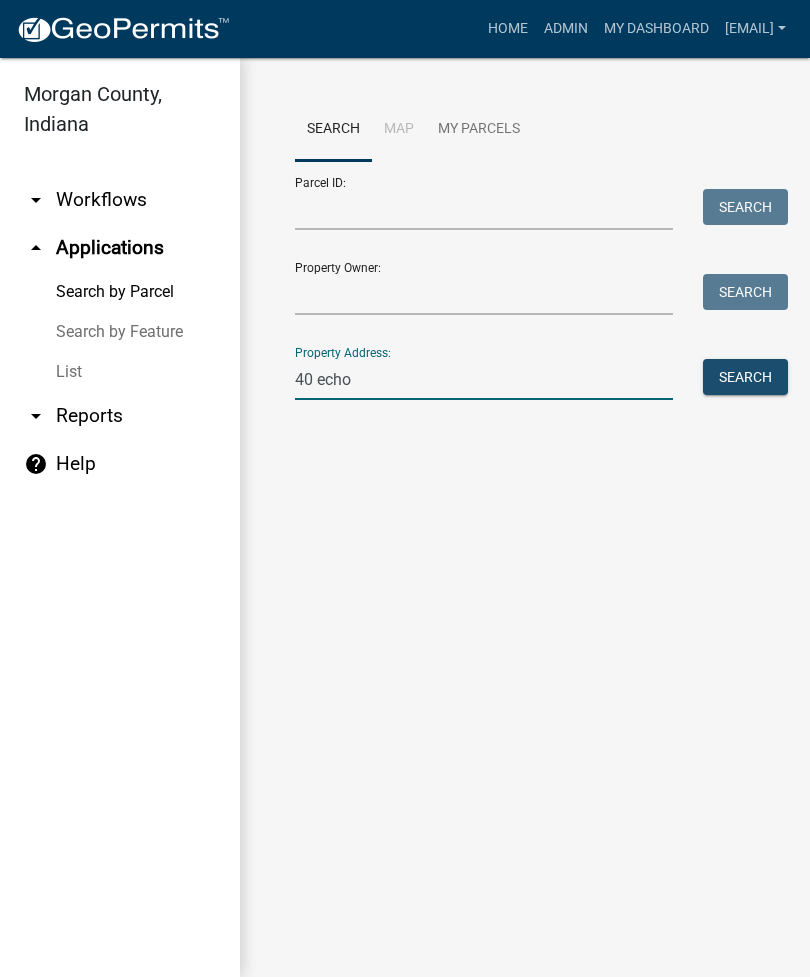 click on "Search" at bounding box center (745, 377) 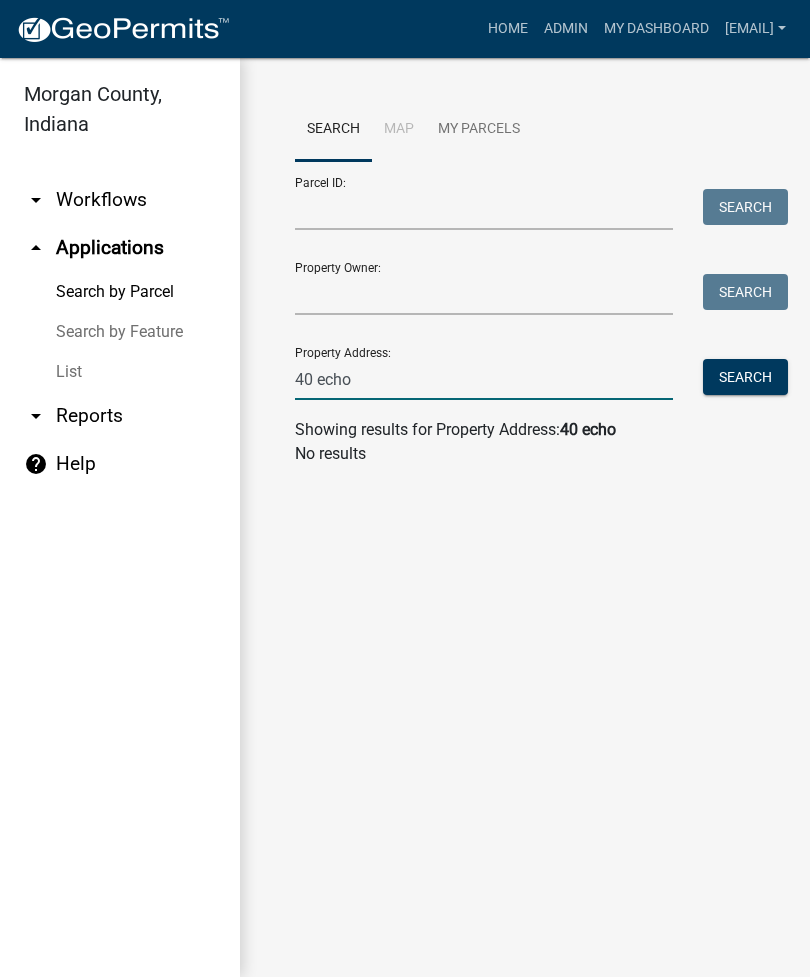 click on "40 echo" at bounding box center [484, 379] 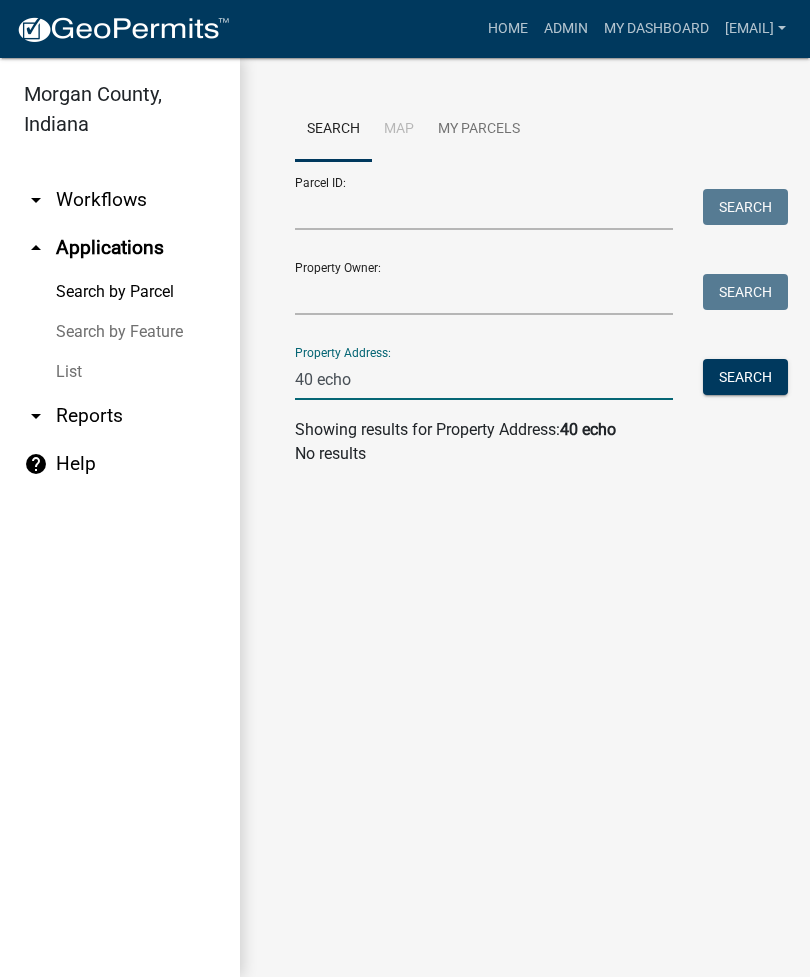 click on "40 echo" at bounding box center [484, 379] 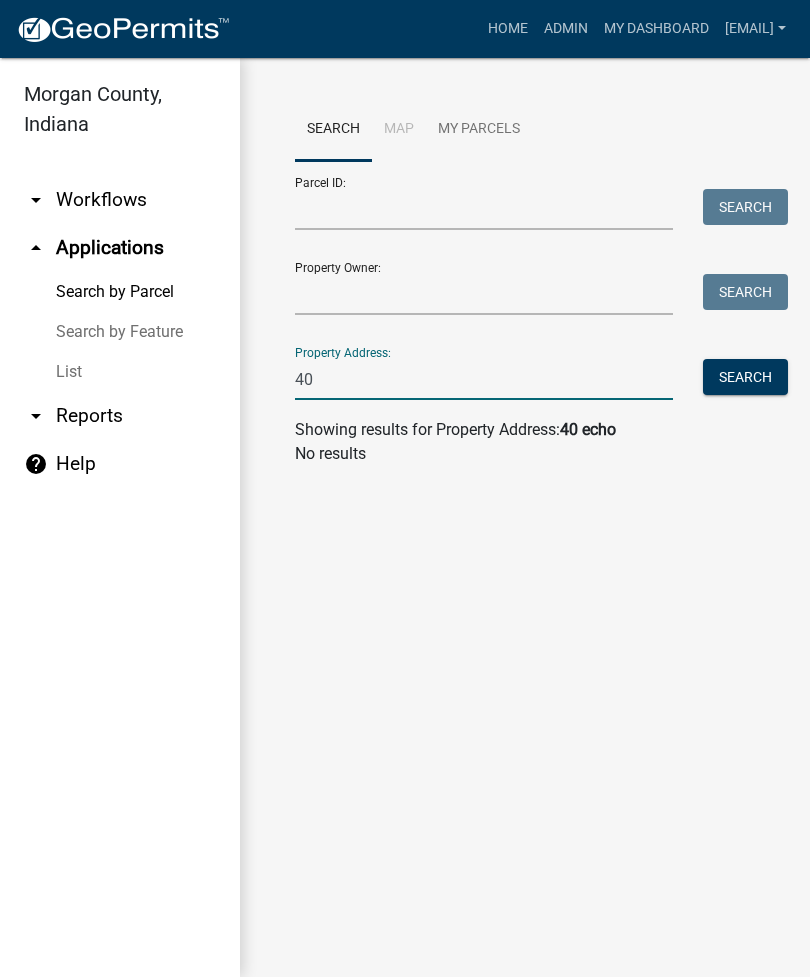 type on "4" 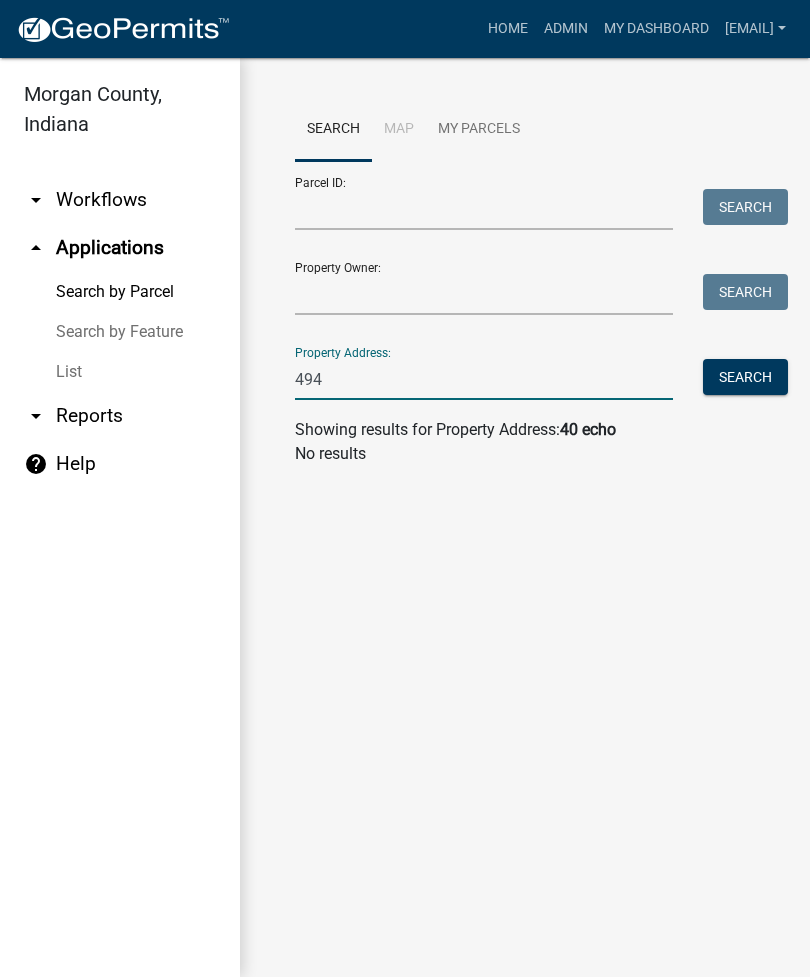 type on "4947" 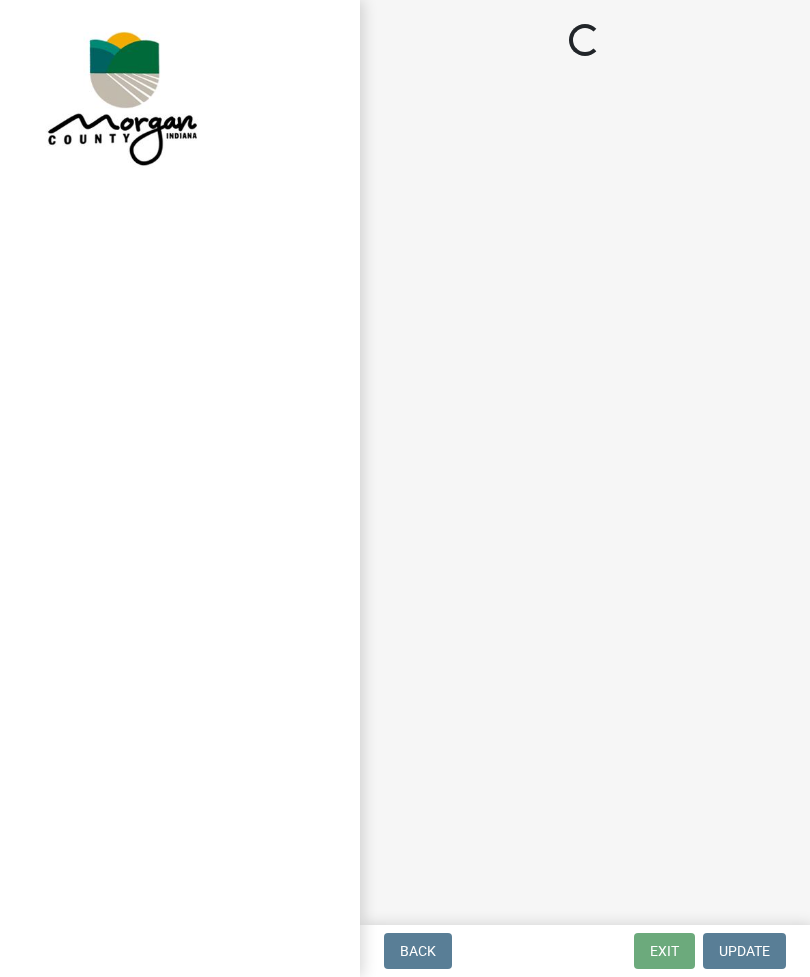 scroll, scrollTop: 0, scrollLeft: 0, axis: both 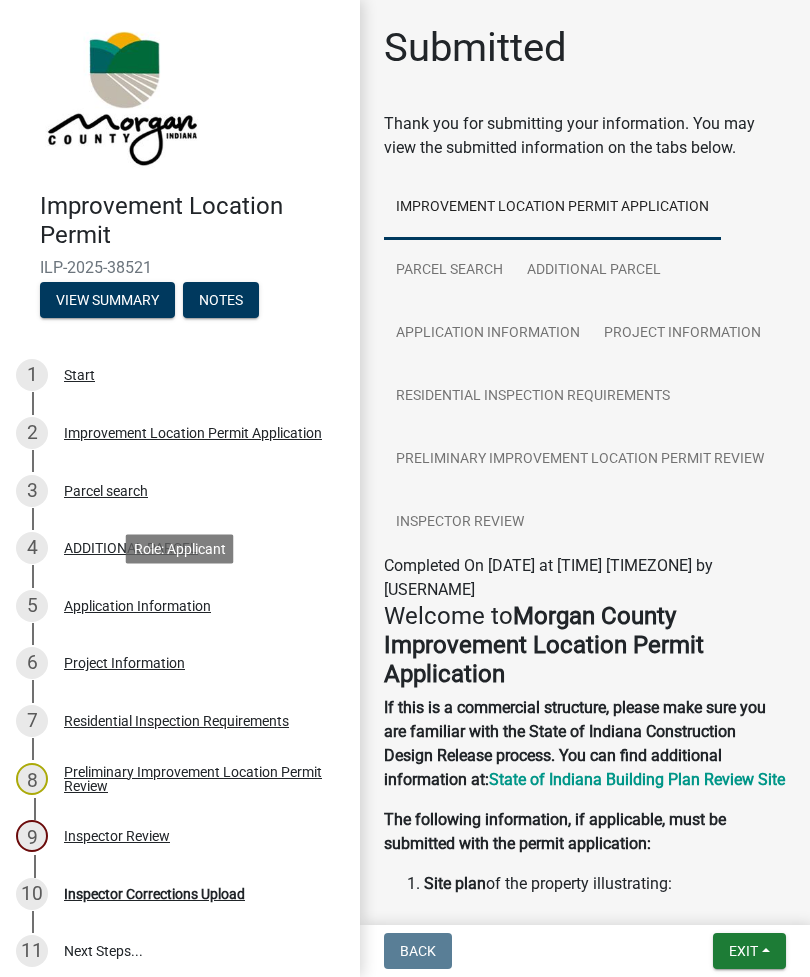 click on "5 Application Information" at bounding box center [172, 606] 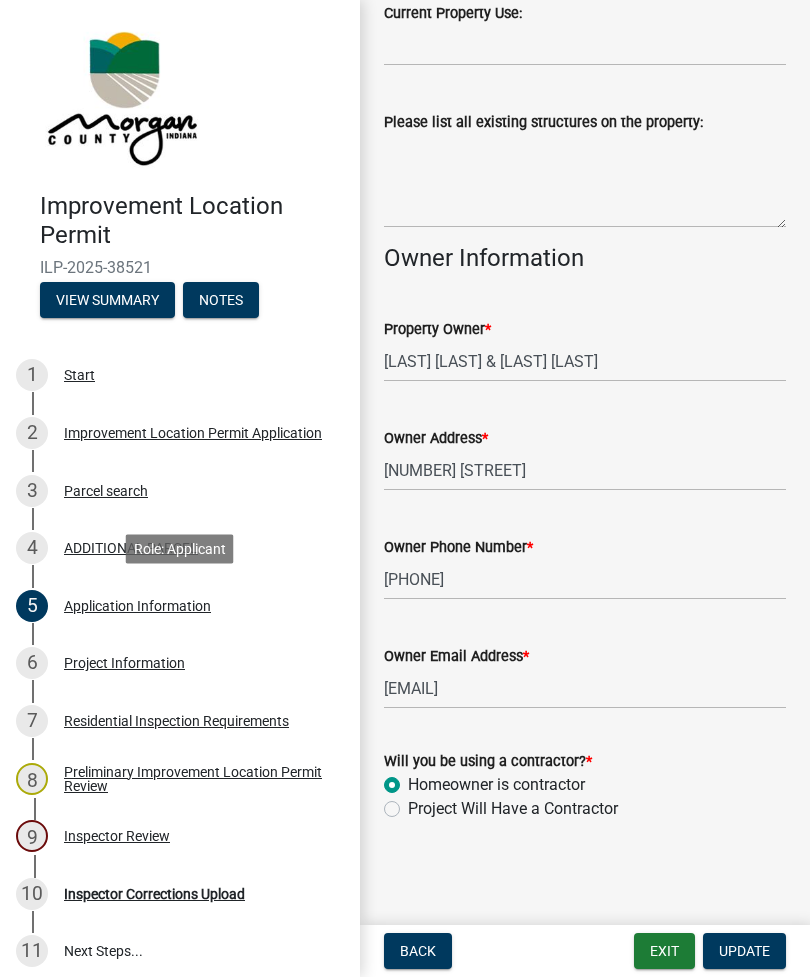 scroll, scrollTop: 824, scrollLeft: 0, axis: vertical 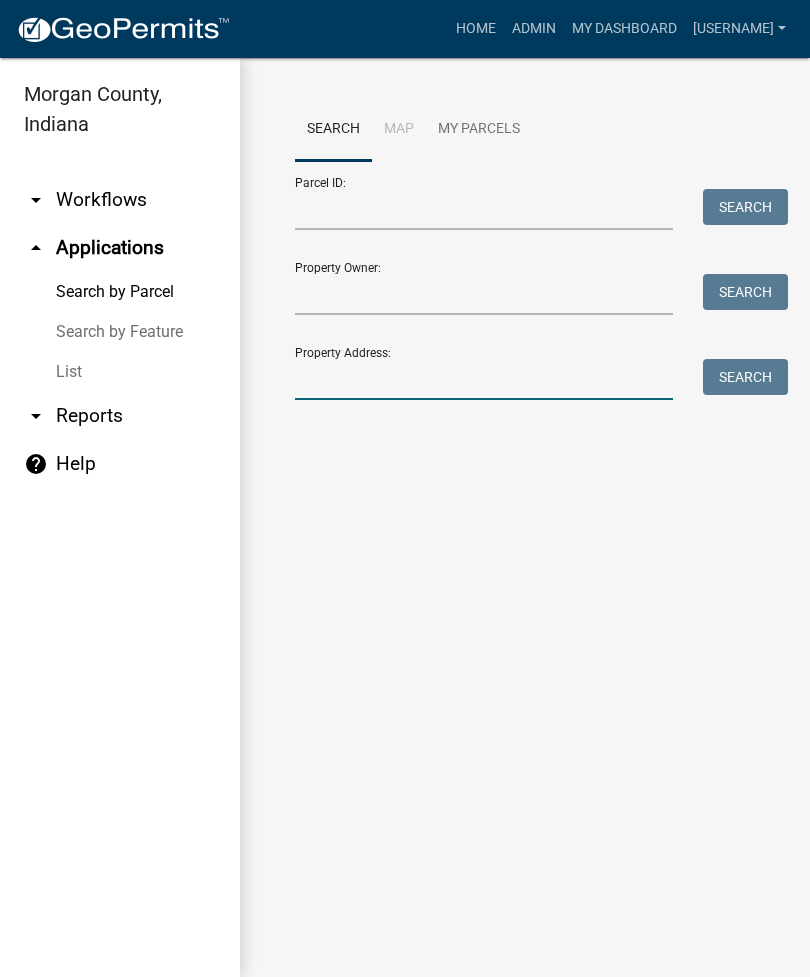click on "Property Address:" at bounding box center [484, 379] 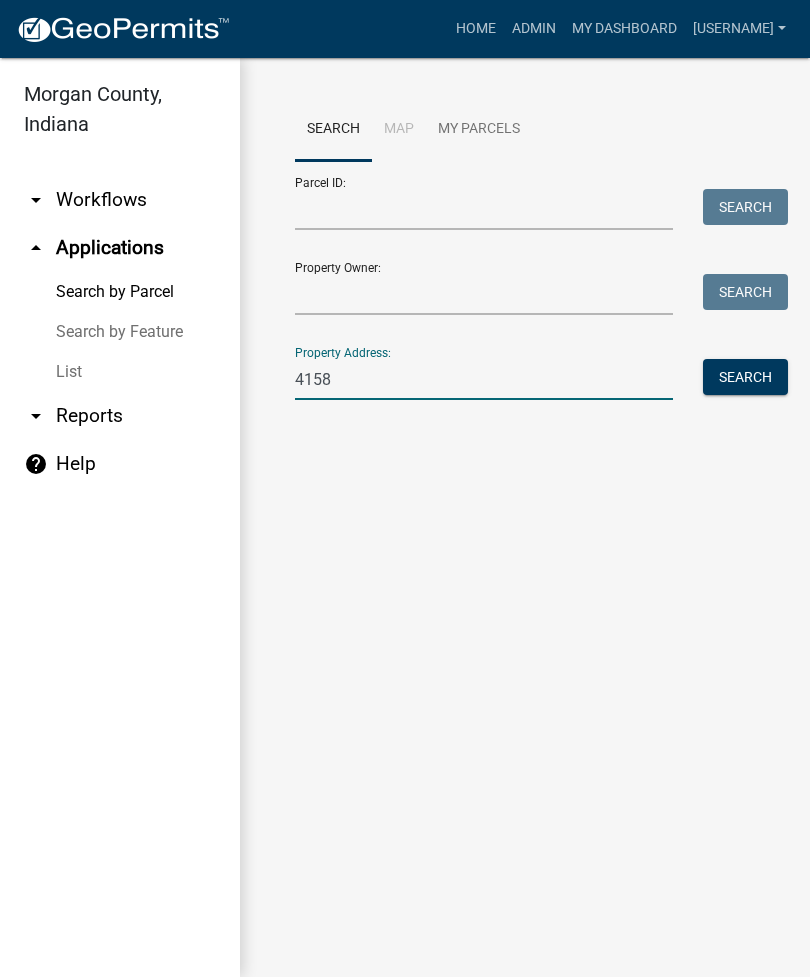 type on "4158" 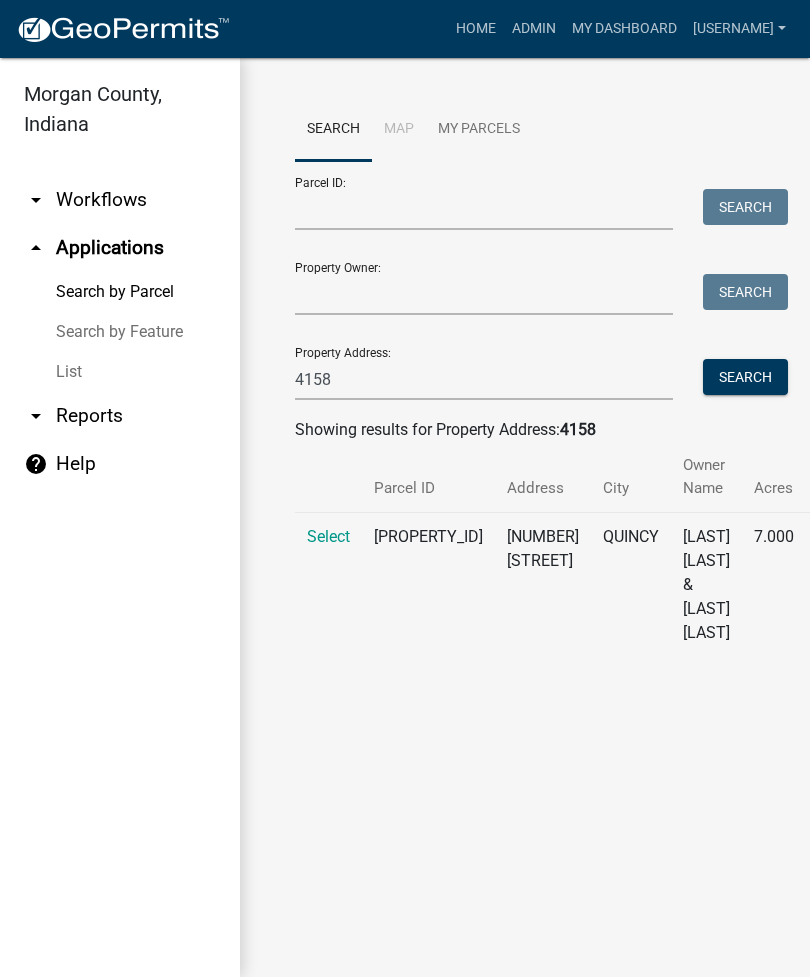 click on "Select" at bounding box center (328, 536) 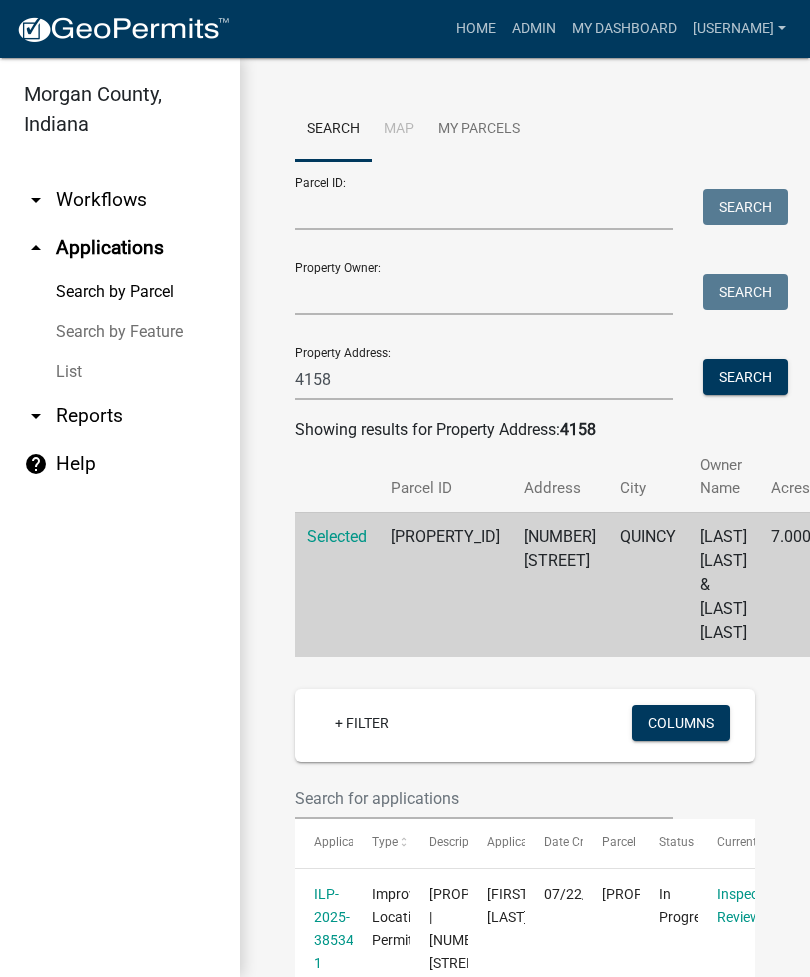 click on "ILP-2025-38534 1 1" 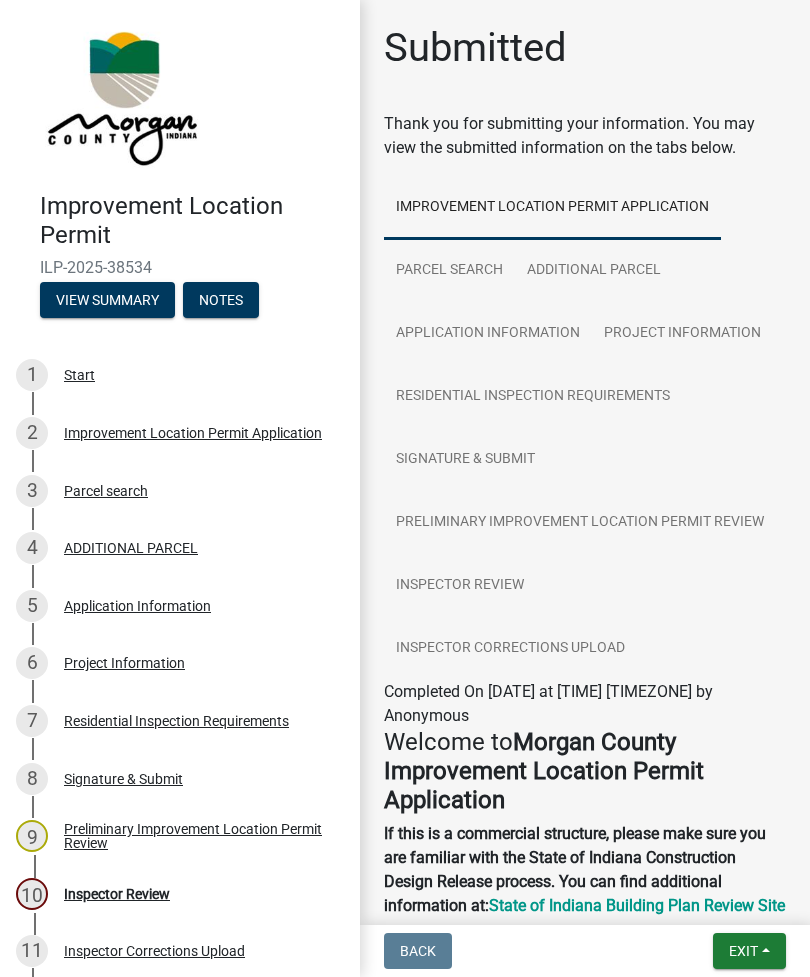 click on "Application Information" at bounding box center [137, 606] 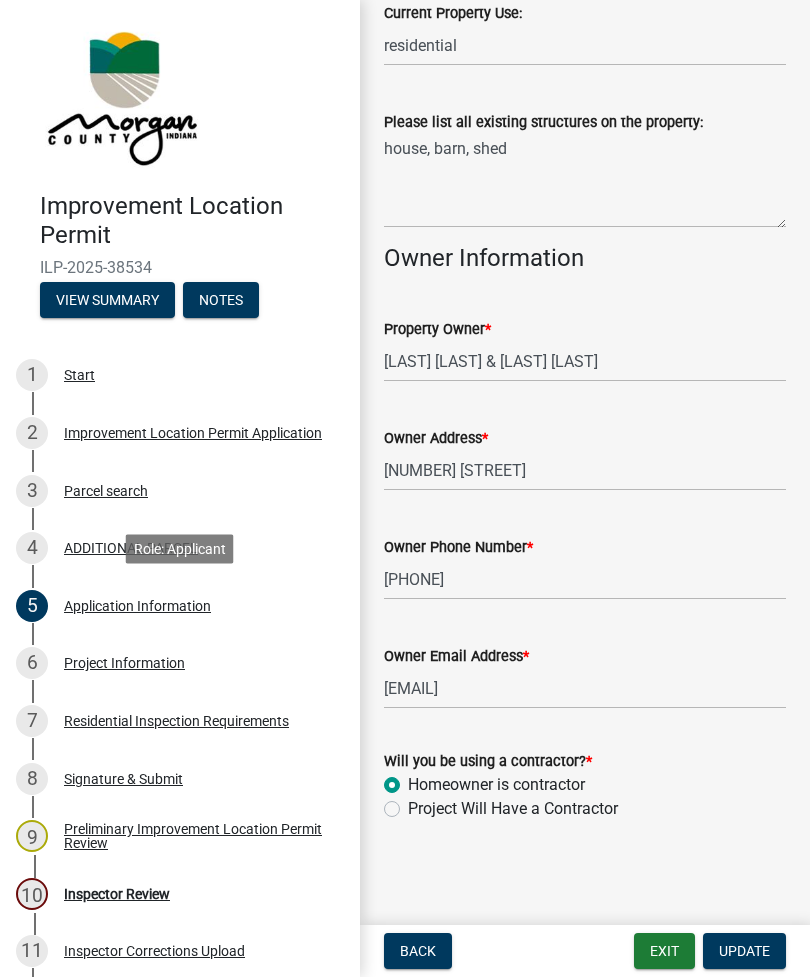 scroll, scrollTop: 897, scrollLeft: 0, axis: vertical 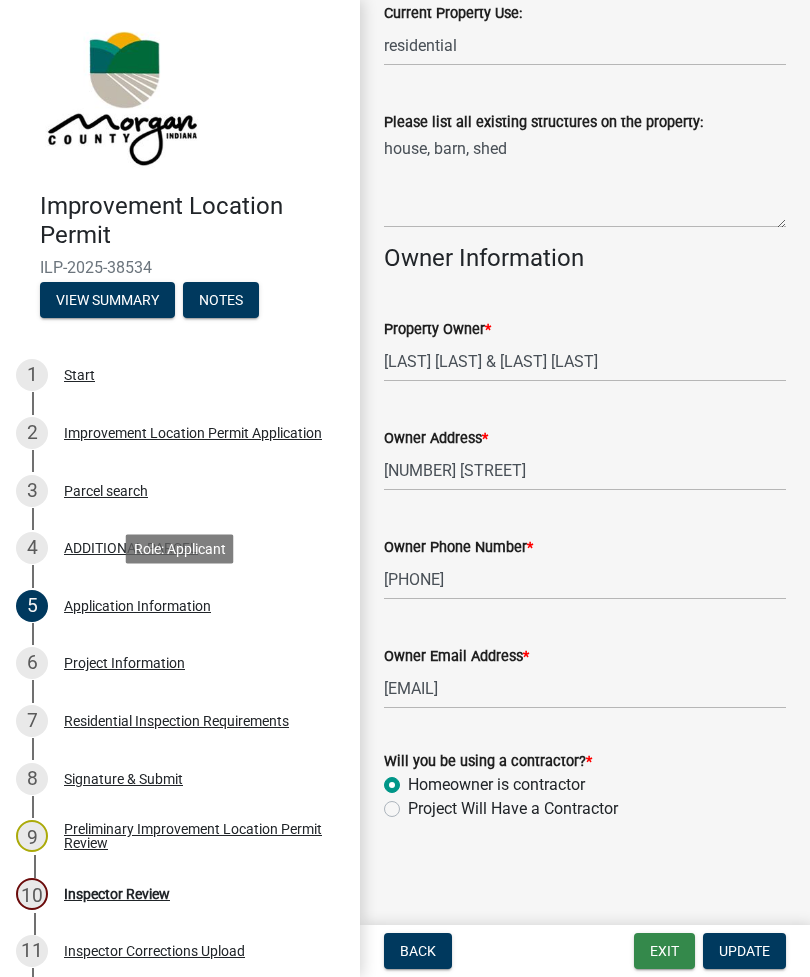 click on "Exit" at bounding box center [664, 951] 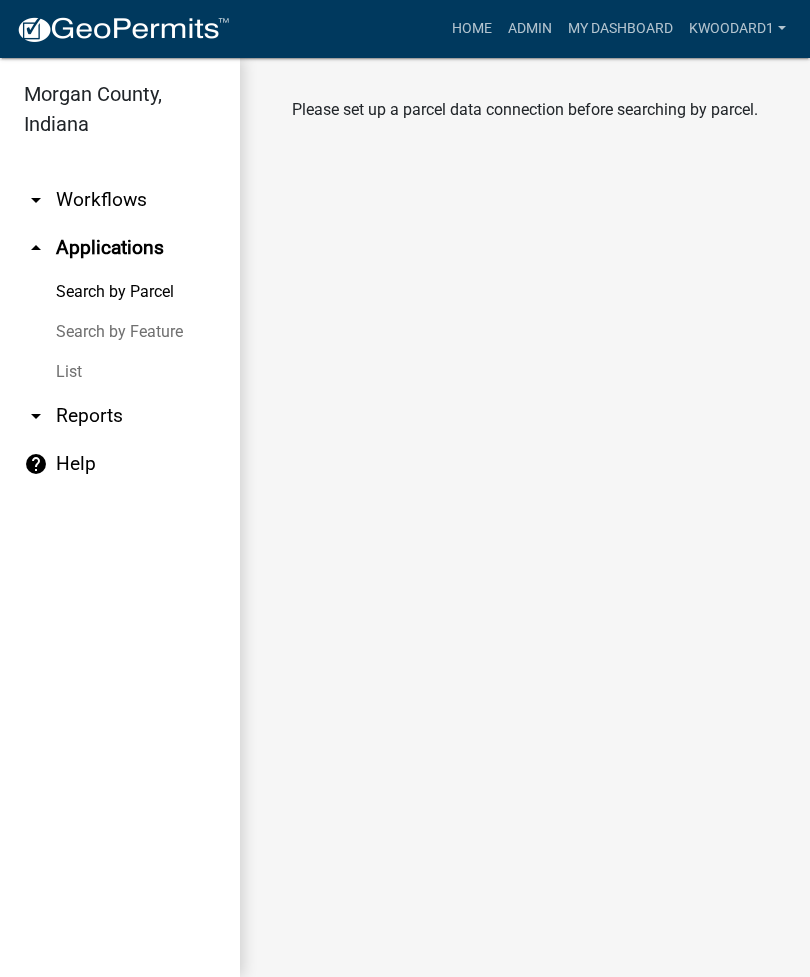 scroll, scrollTop: 0, scrollLeft: 0, axis: both 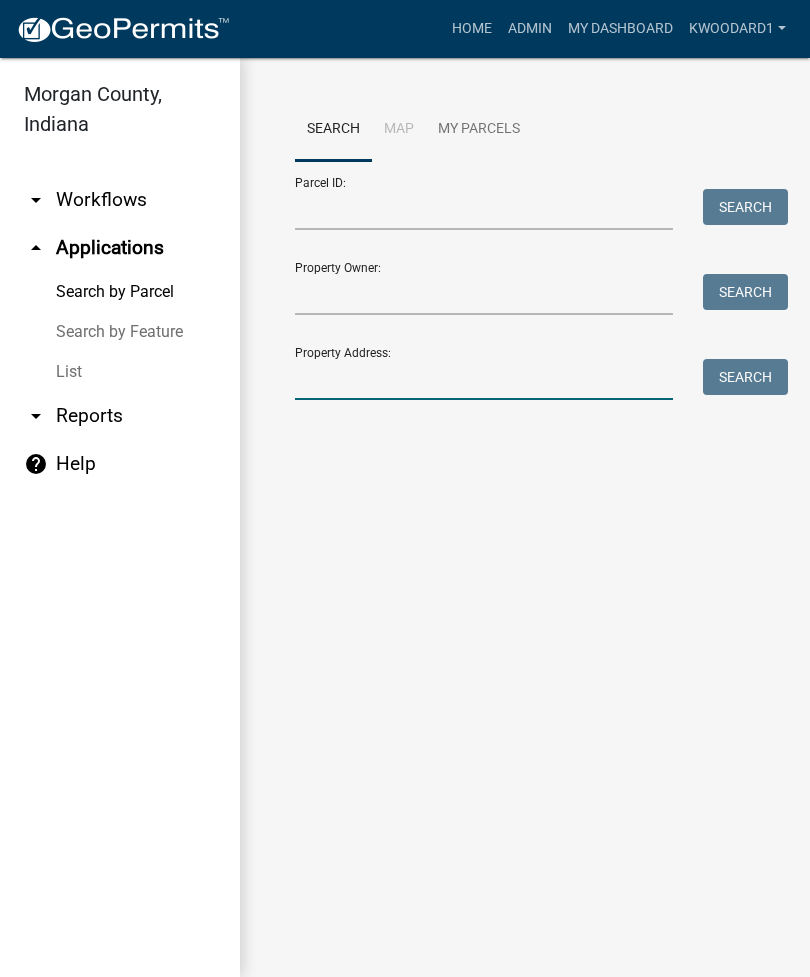 click on "Property Address:" at bounding box center (484, 379) 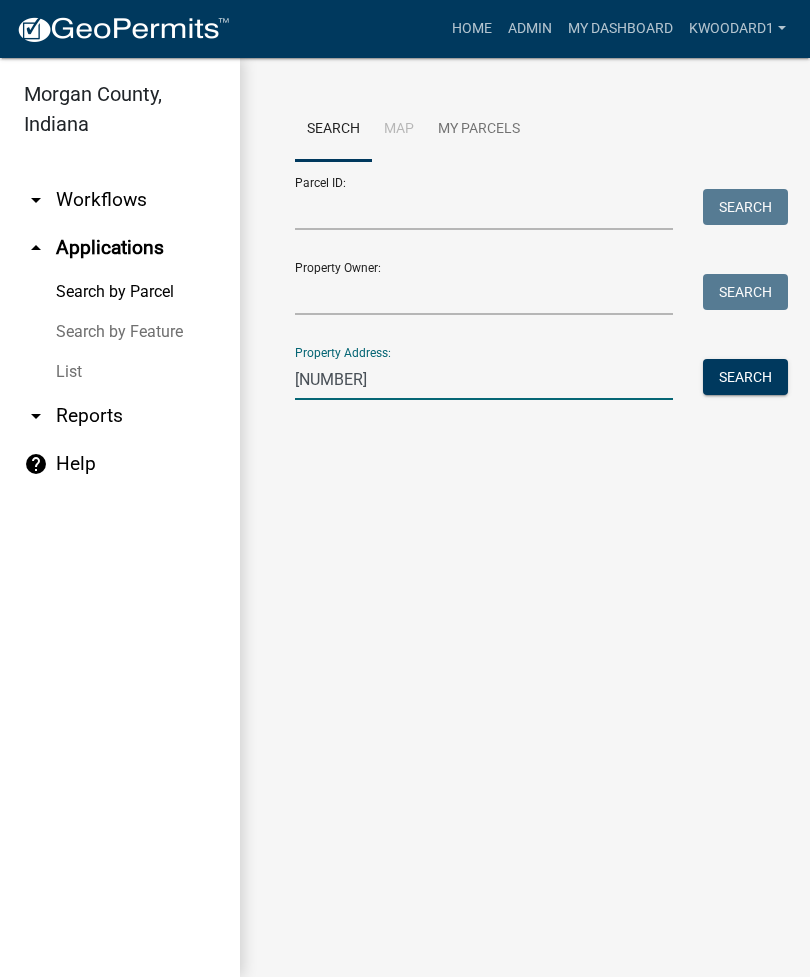 type on "[NUMBER]" 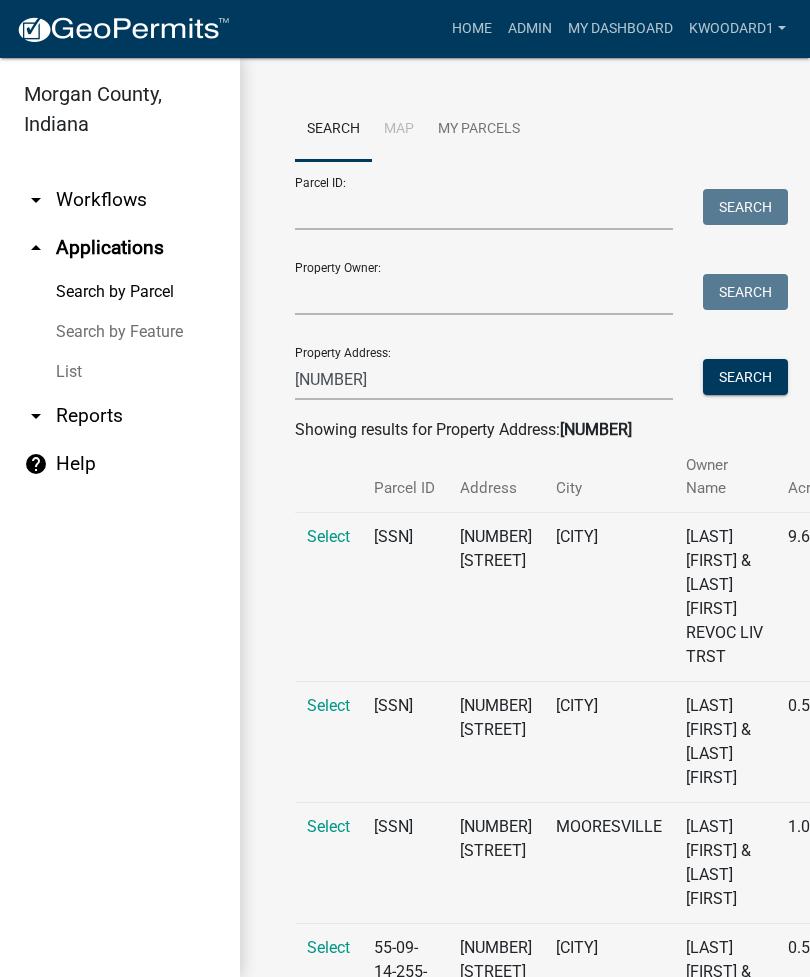 click on "Select" at bounding box center (328, 741) 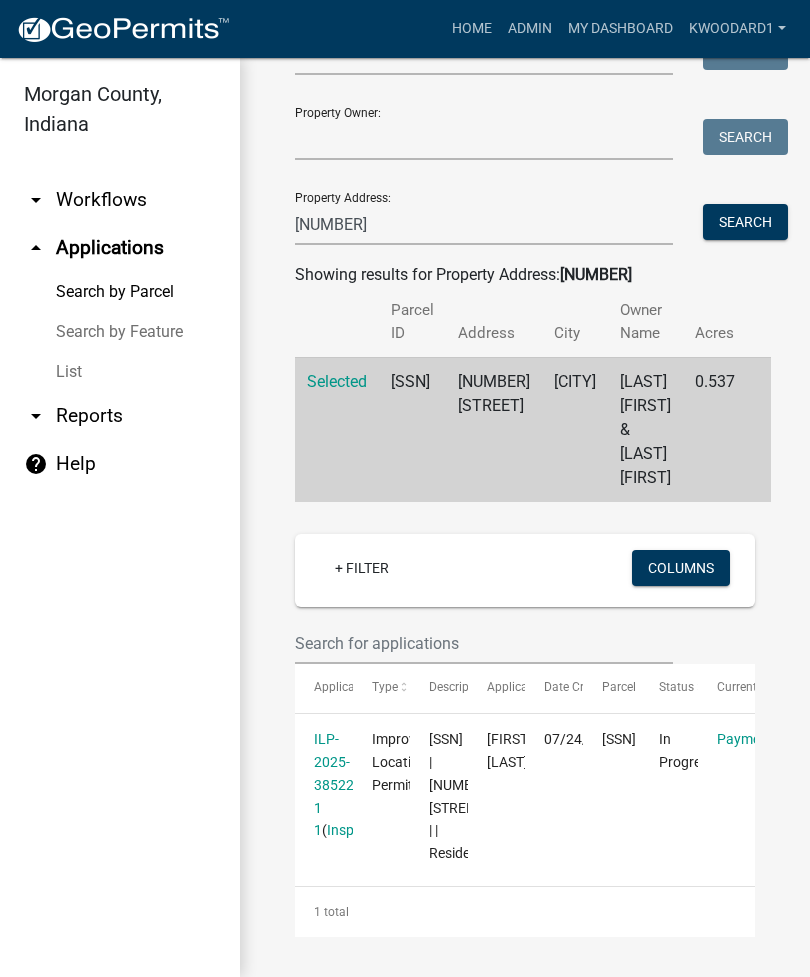 scroll, scrollTop: 221, scrollLeft: 0, axis: vertical 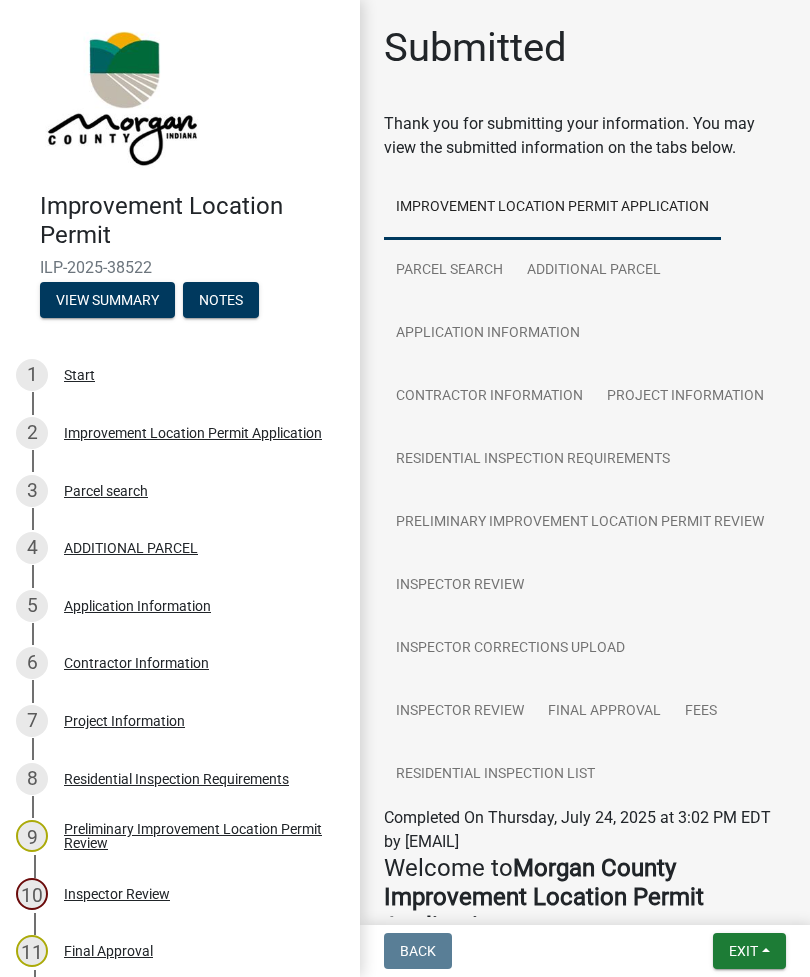 click on "5     Application Information" at bounding box center [172, 606] 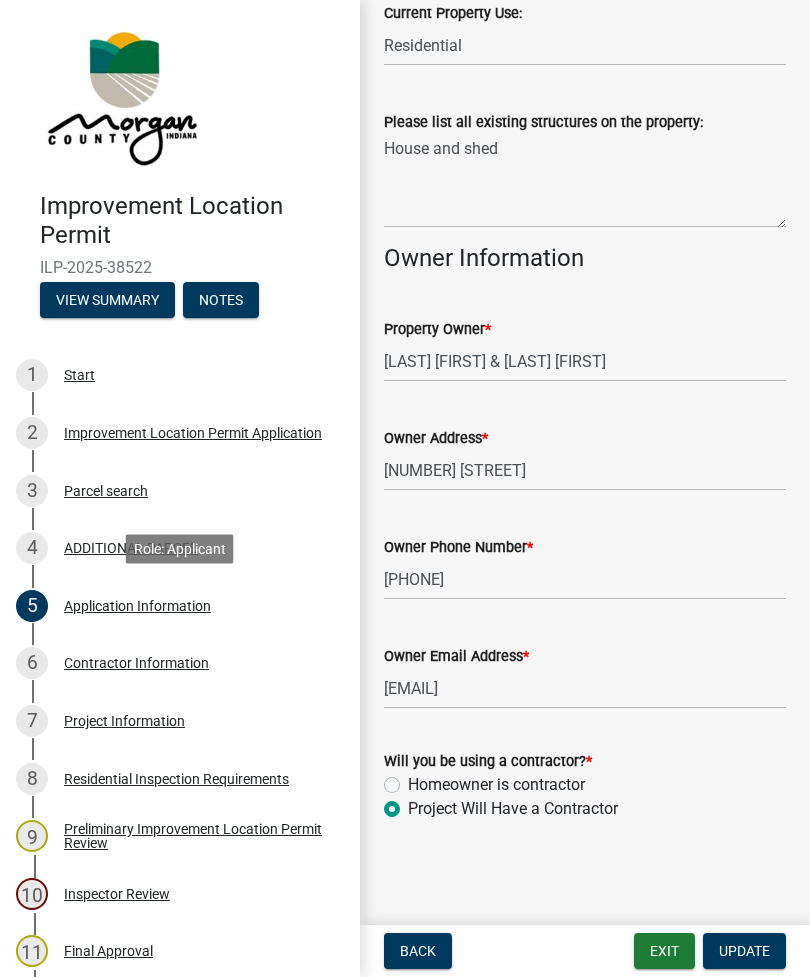 scroll, scrollTop: 970, scrollLeft: 0, axis: vertical 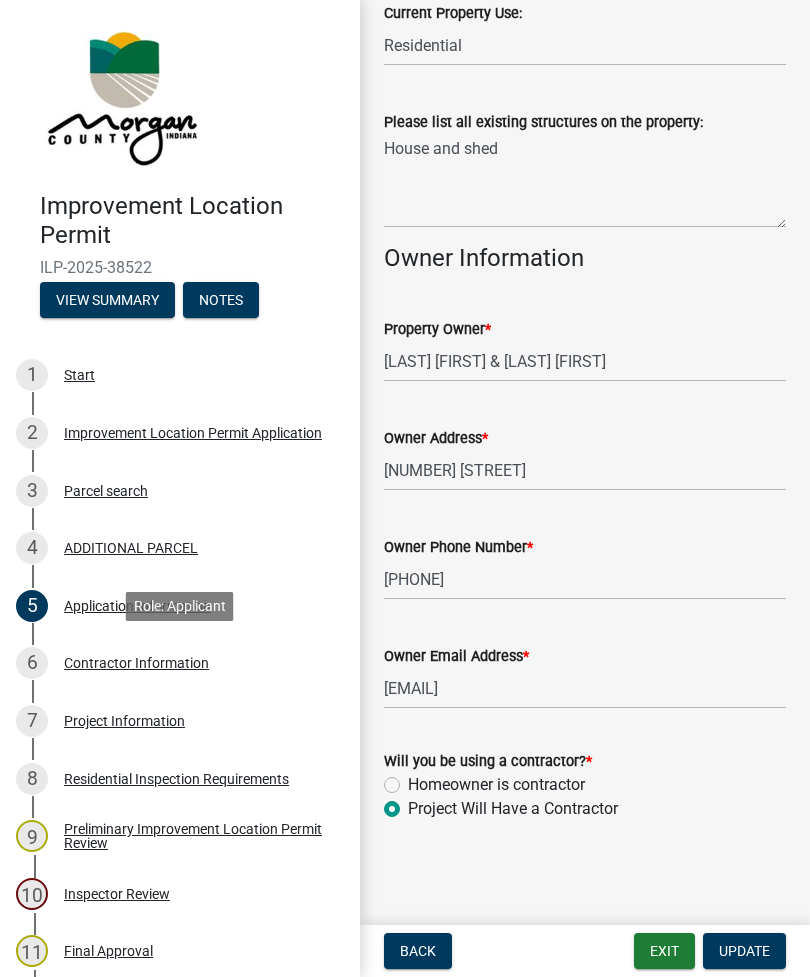 click on "Contractor Information" at bounding box center [136, 663] 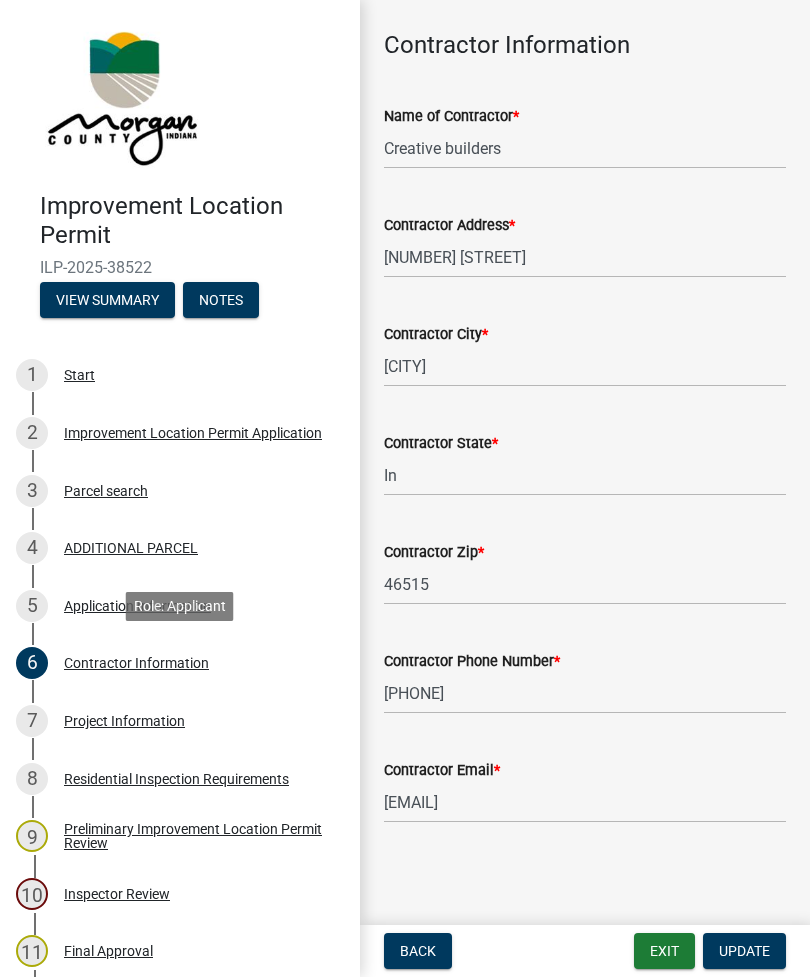 scroll, scrollTop: 128, scrollLeft: 0, axis: vertical 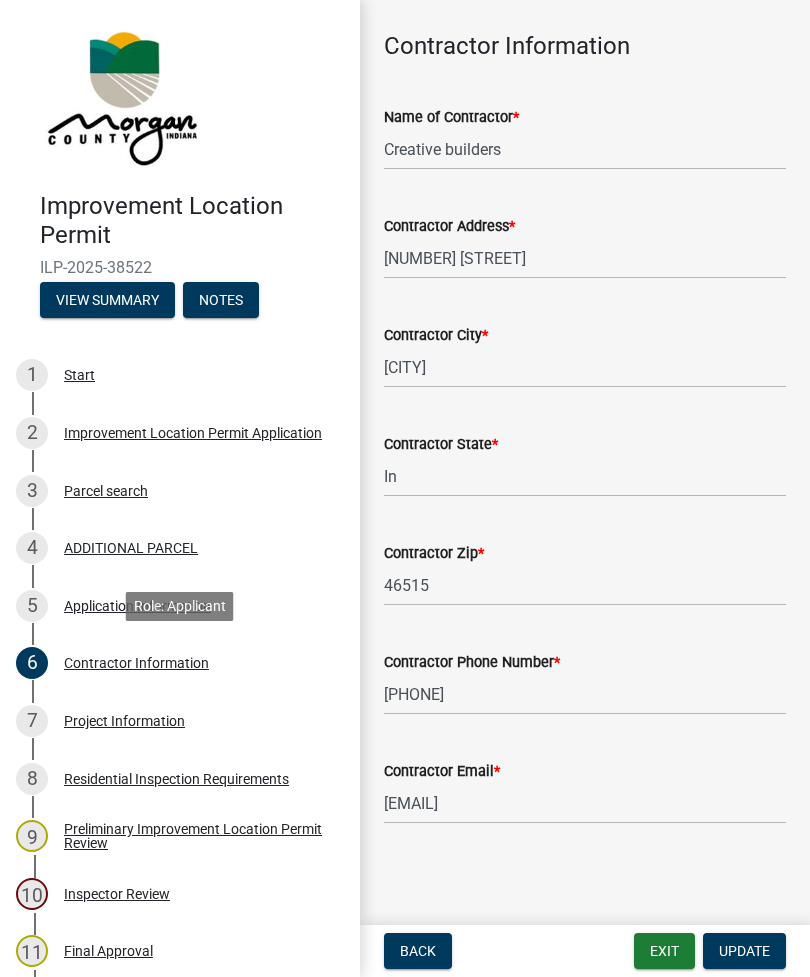 click on "Exit" at bounding box center [664, 951] 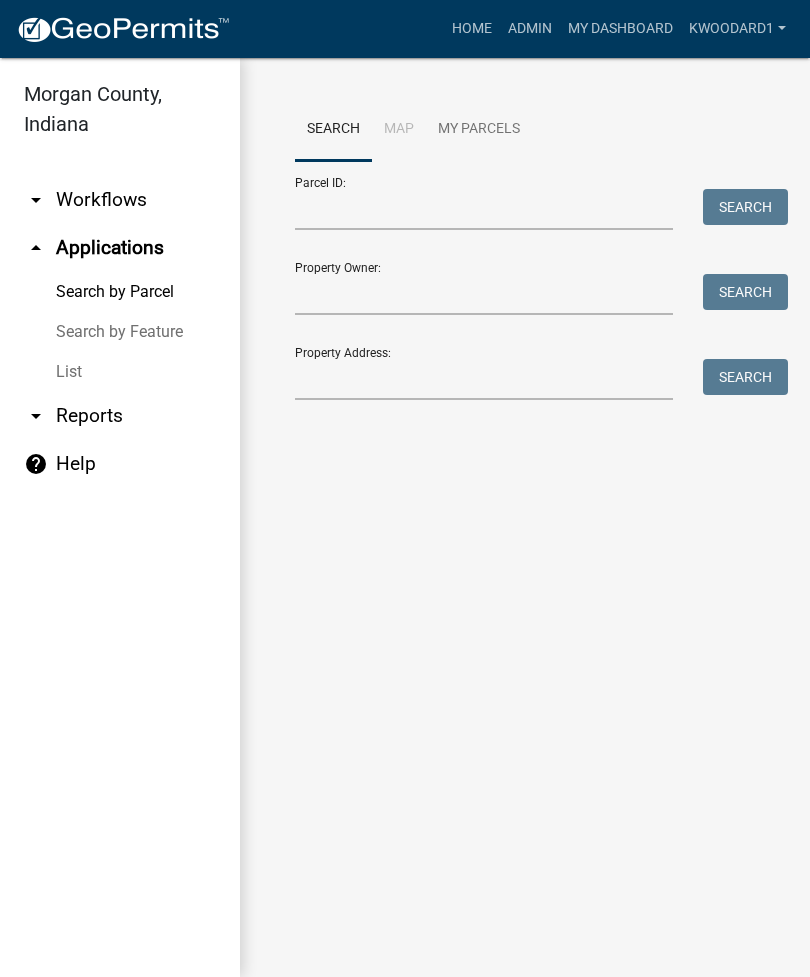 click on "List" at bounding box center (120, 372) 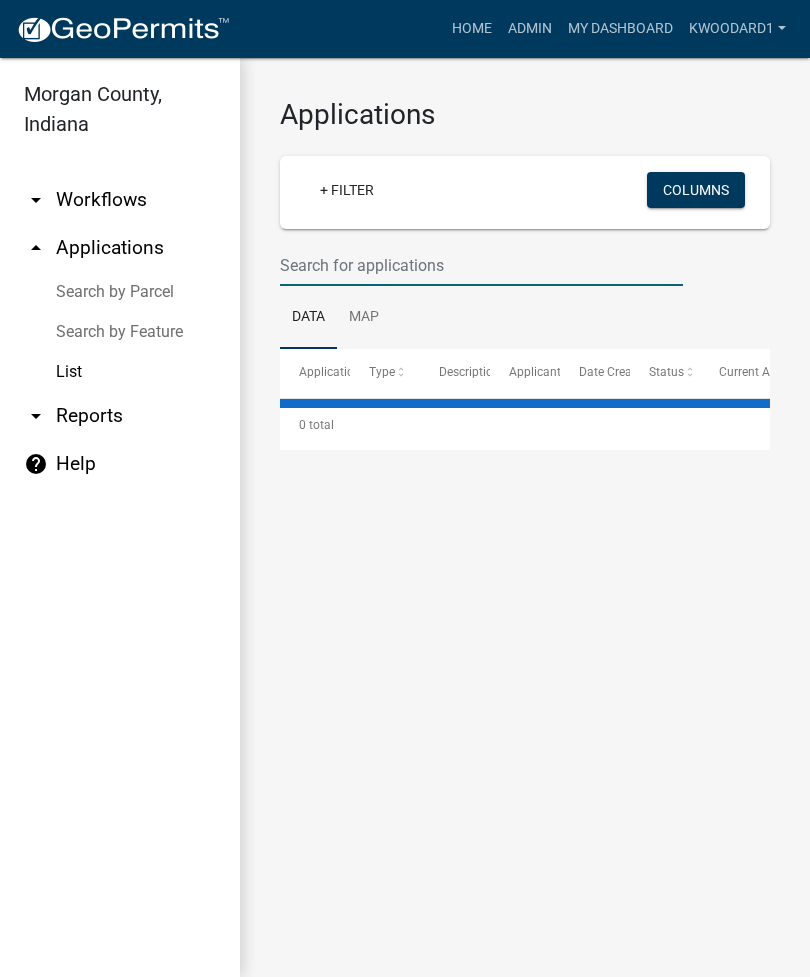 click at bounding box center [481, 265] 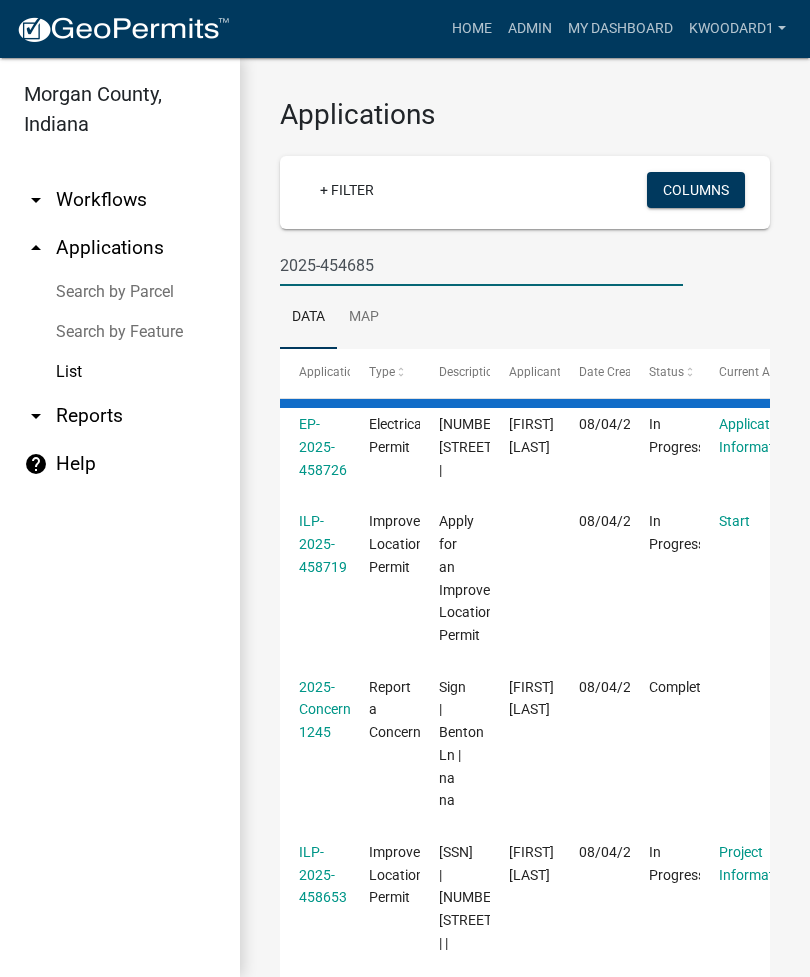 type on "2025-454685" 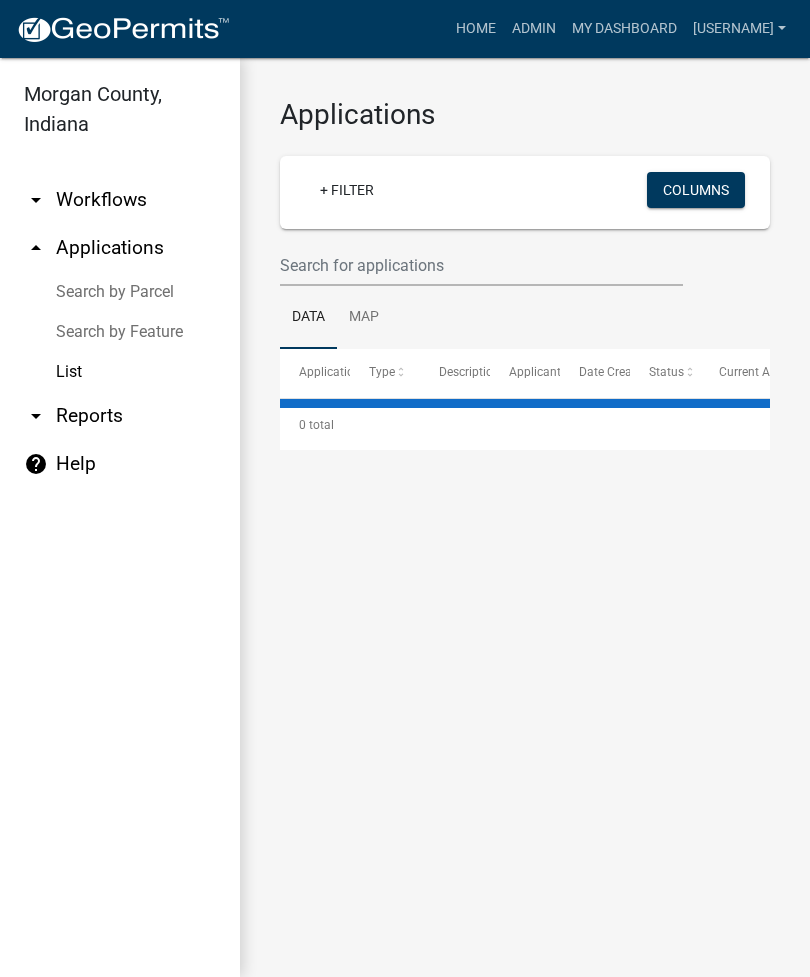 scroll, scrollTop: 0, scrollLeft: 0, axis: both 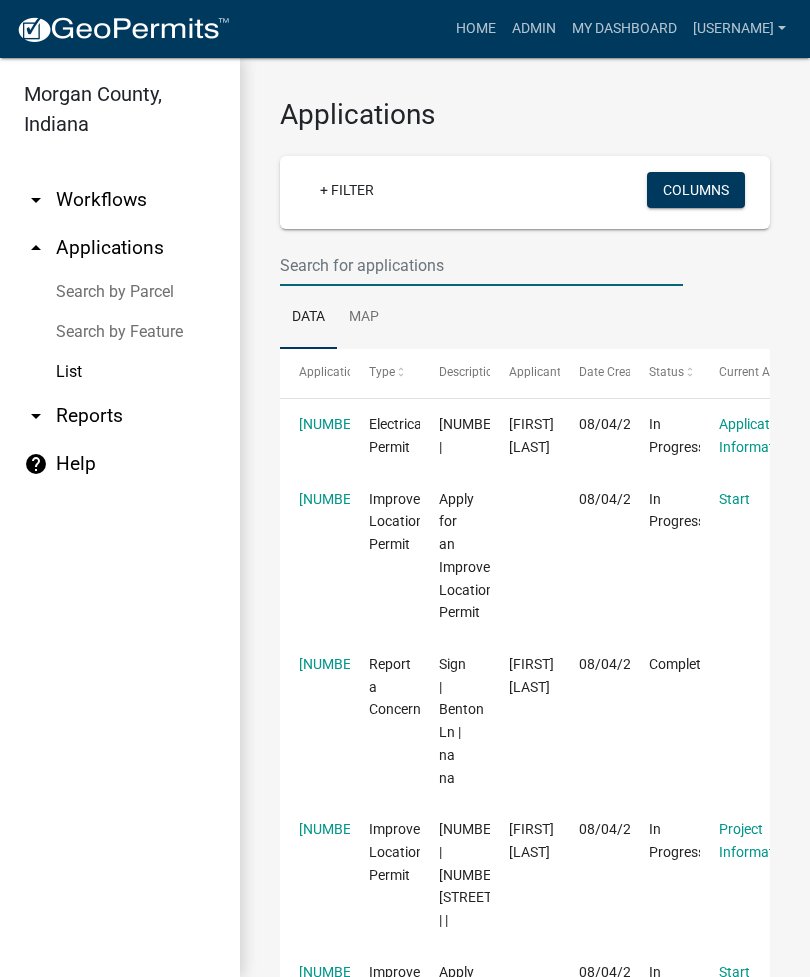 click at bounding box center [481, 265] 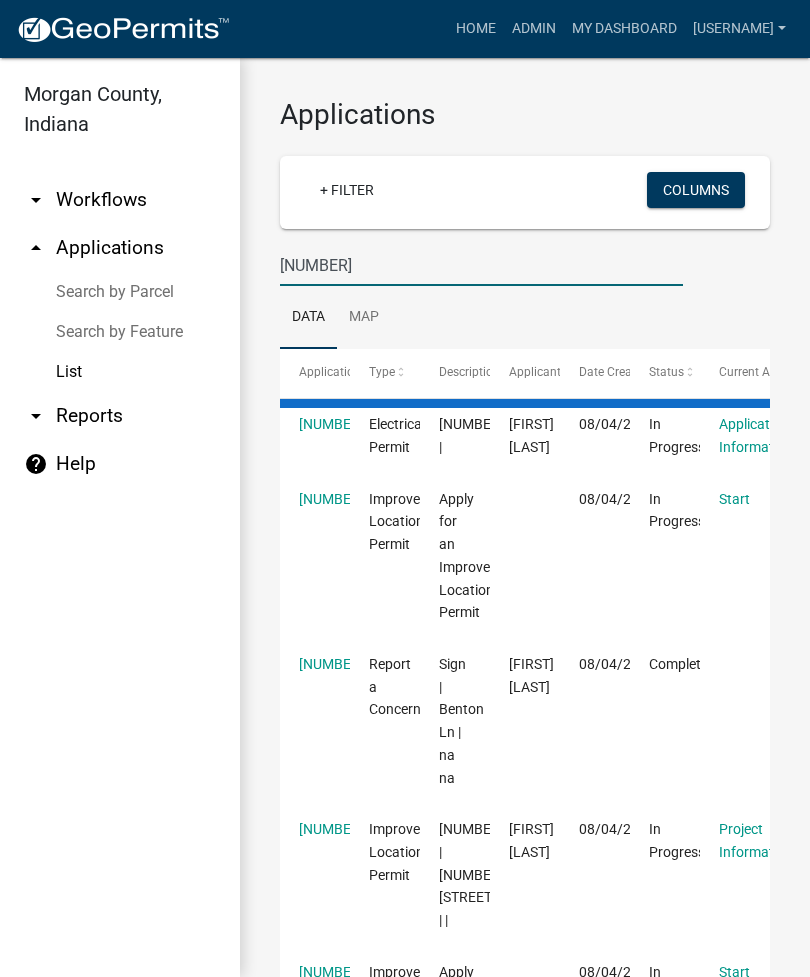 type on "2025-454685" 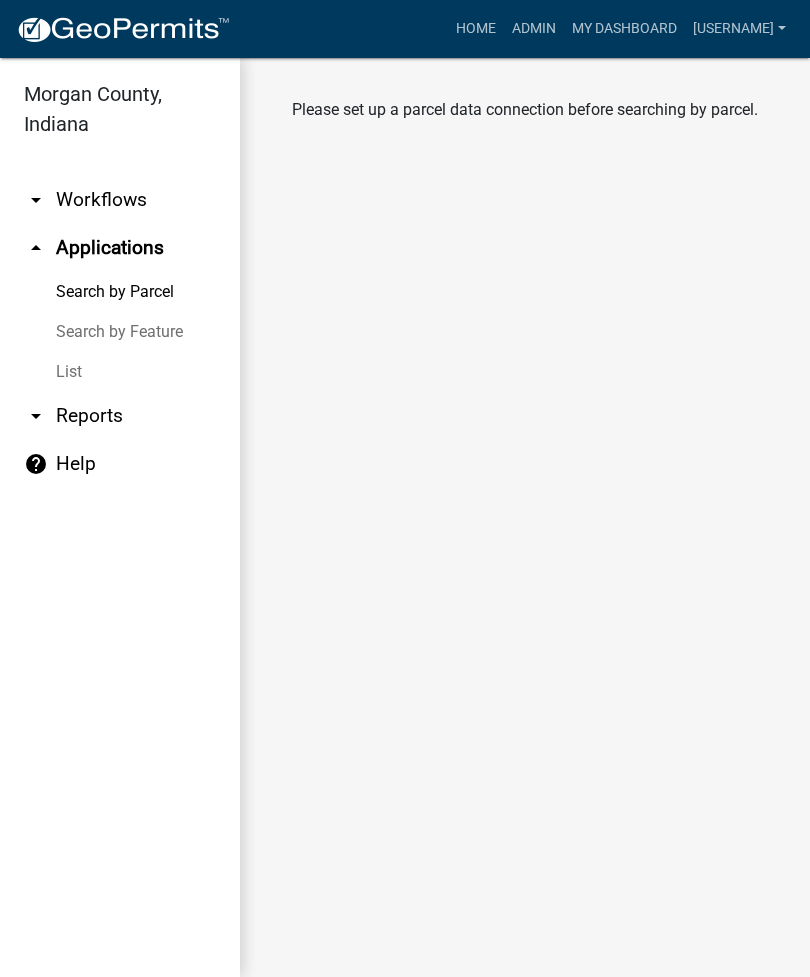 click on "Search by Parcel" at bounding box center [120, 292] 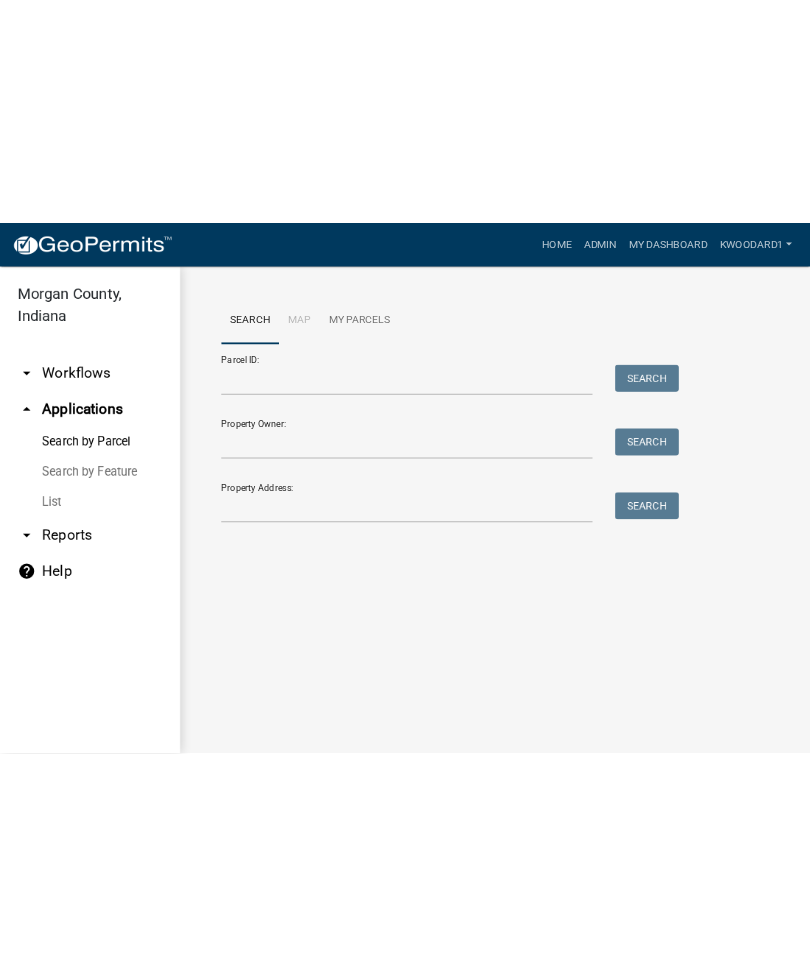 scroll, scrollTop: 0, scrollLeft: 0, axis: both 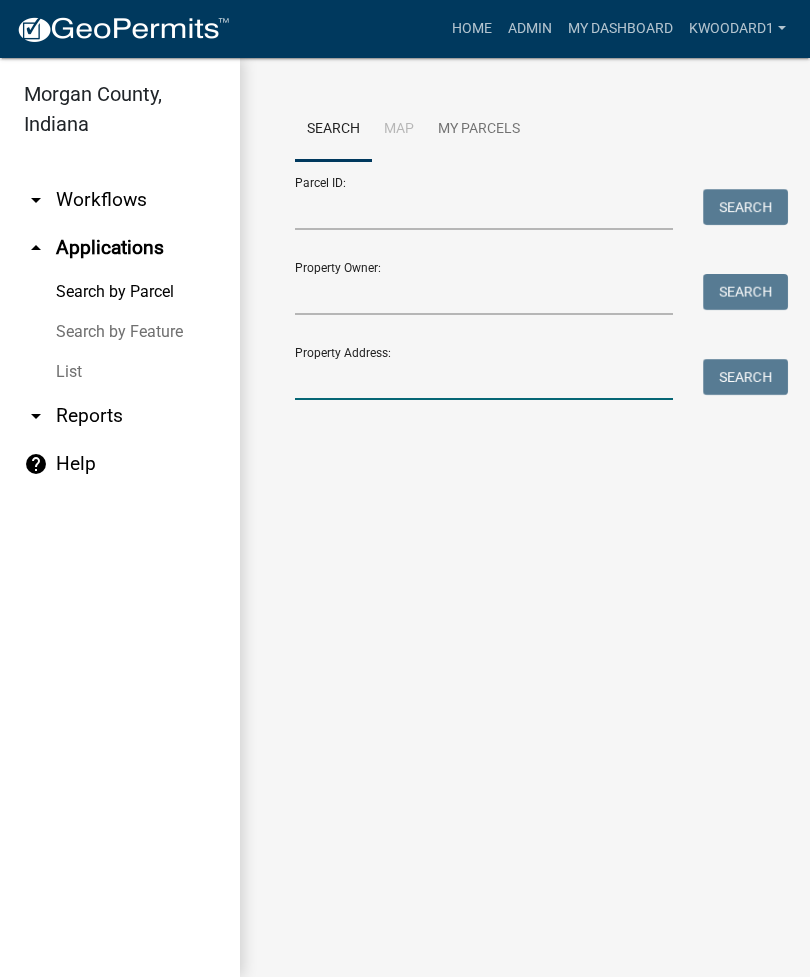 click on "Property Address:" at bounding box center (484, 379) 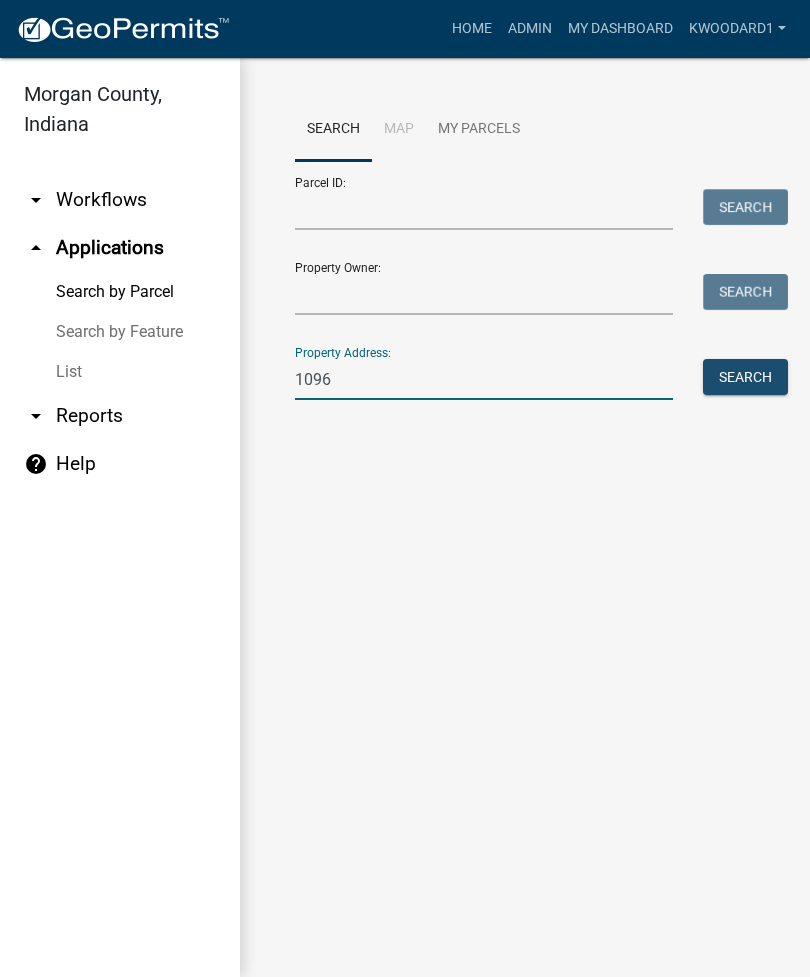 type on "1096" 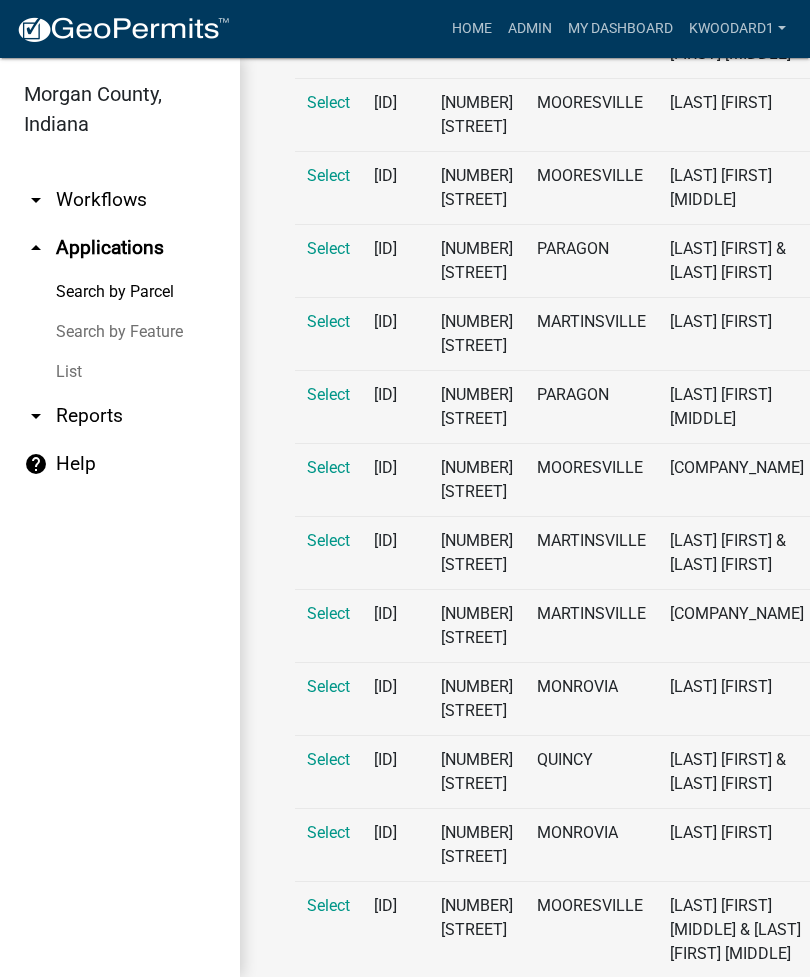 scroll, scrollTop: 605, scrollLeft: 0, axis: vertical 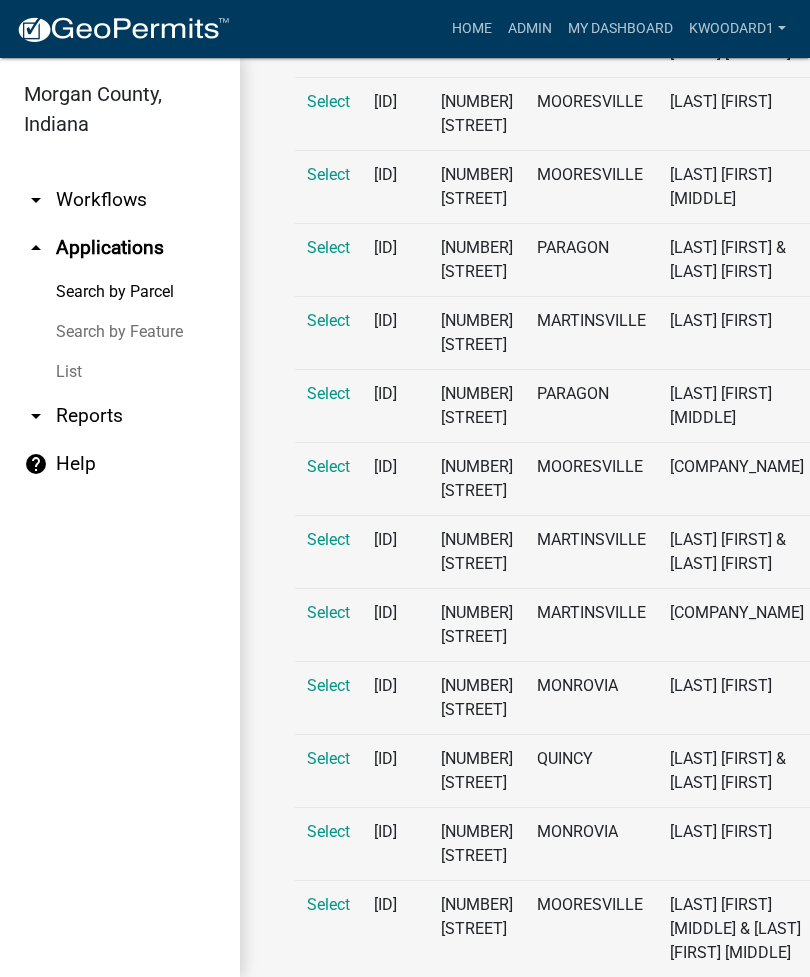 click on "Select" at bounding box center (328, 320) 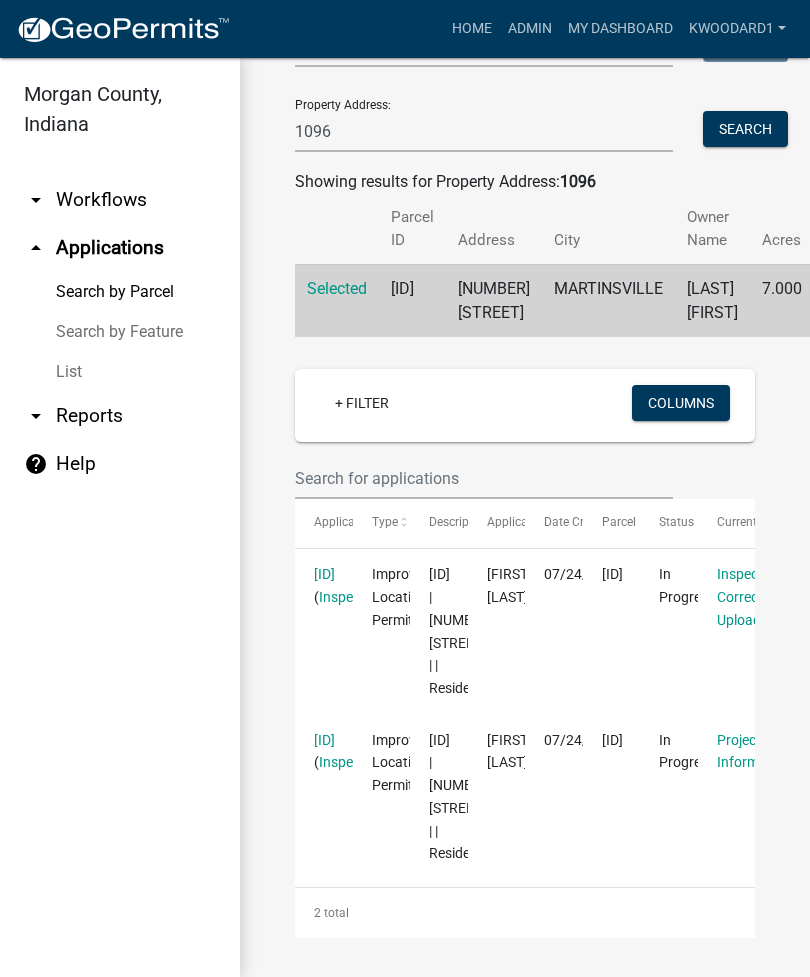 scroll, scrollTop: 593, scrollLeft: 0, axis: vertical 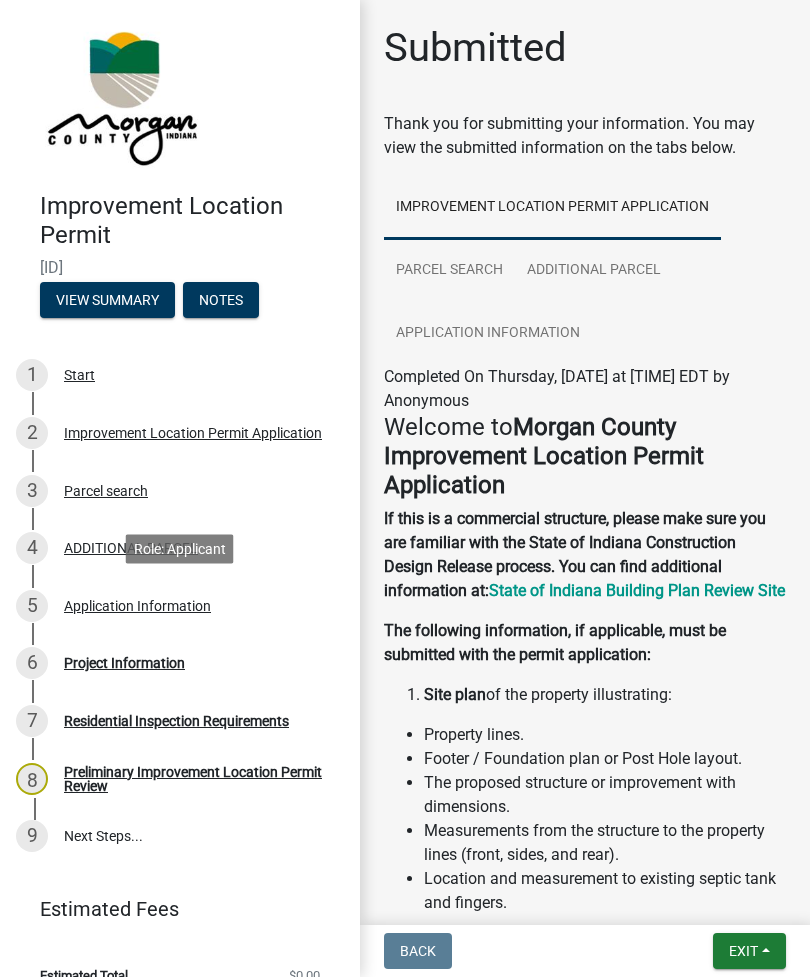 click on "Application Information" at bounding box center (137, 606) 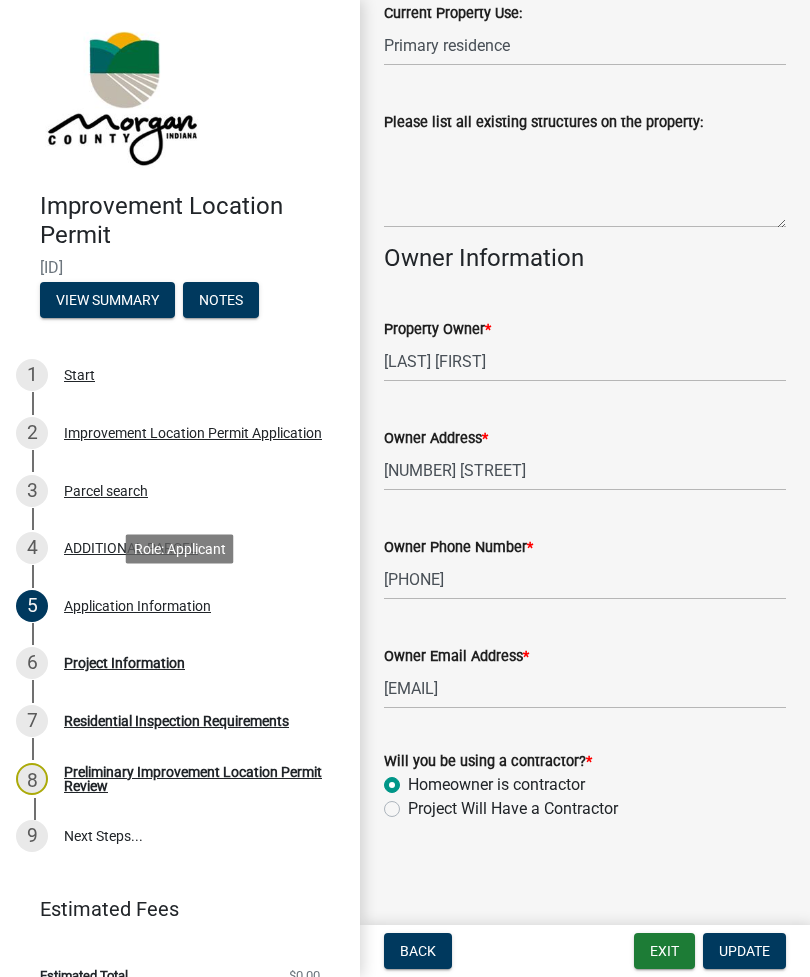 scroll, scrollTop: 824, scrollLeft: 0, axis: vertical 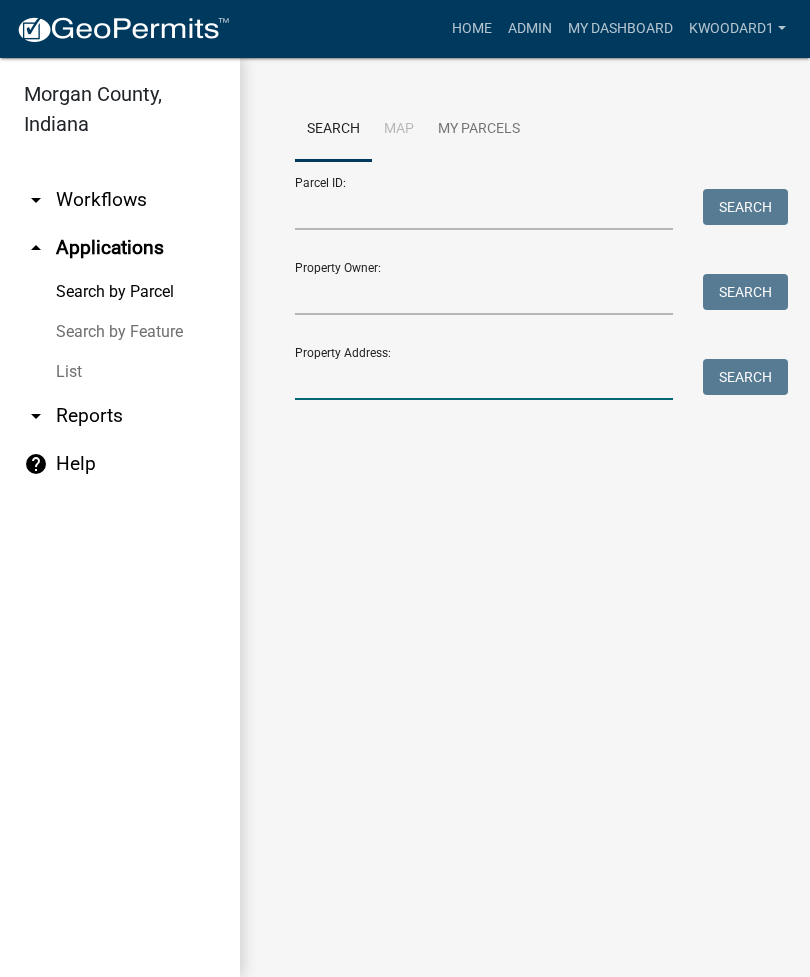 click on "Property Address:" at bounding box center [484, 379] 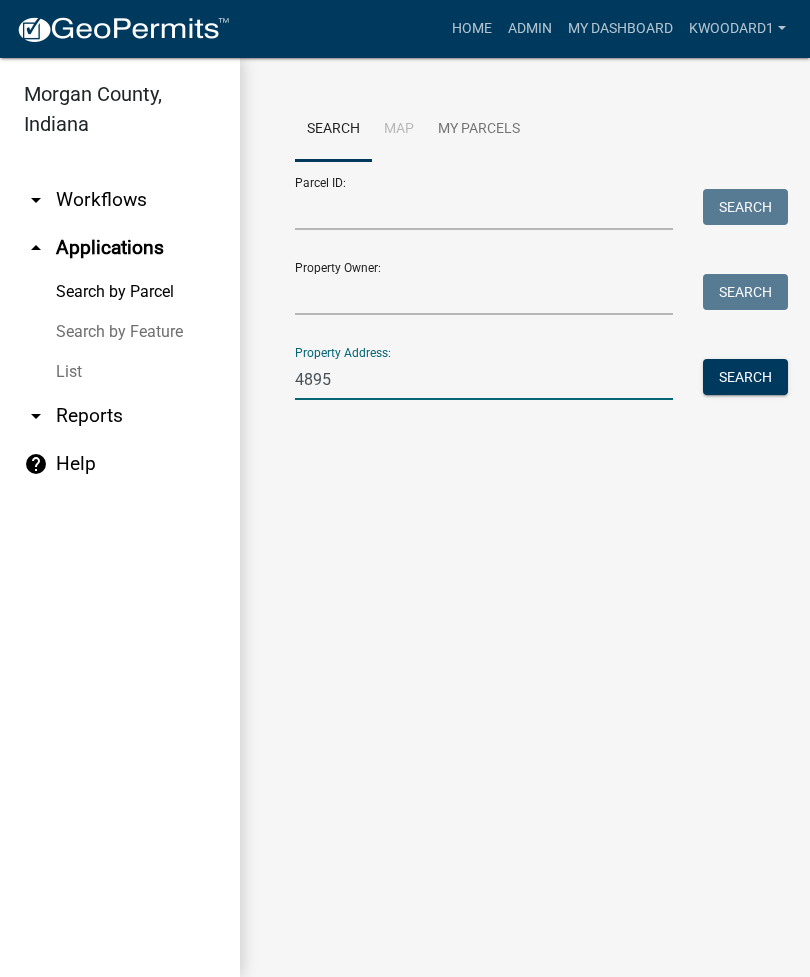 type on "4895" 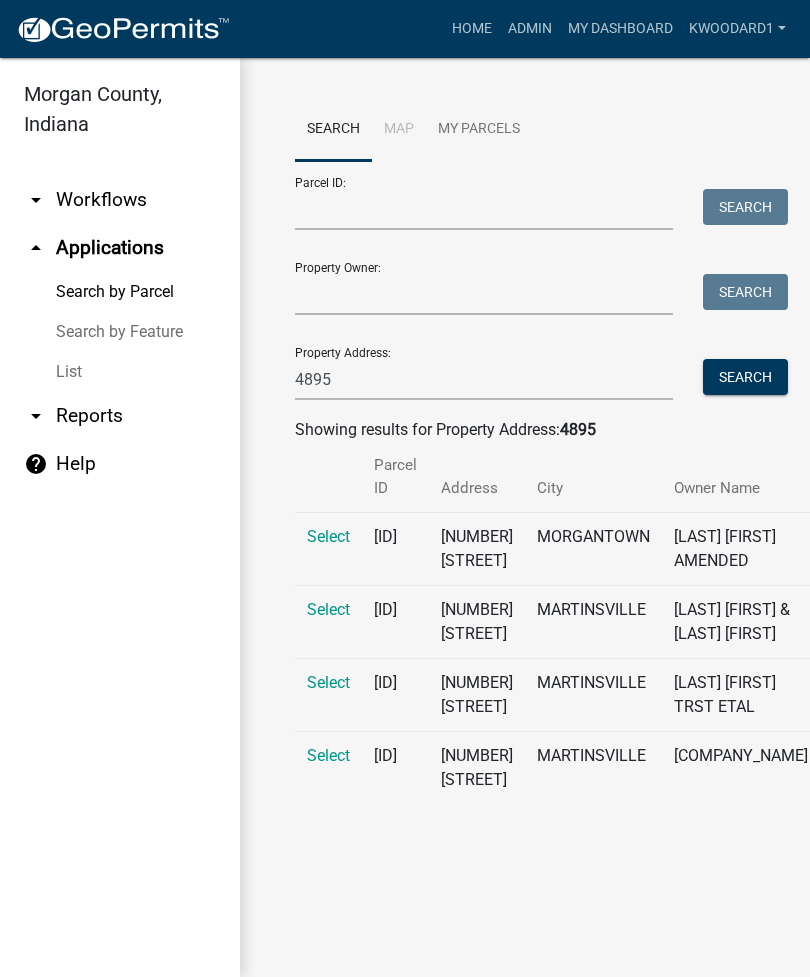 click on "Select" at bounding box center [328, 682] 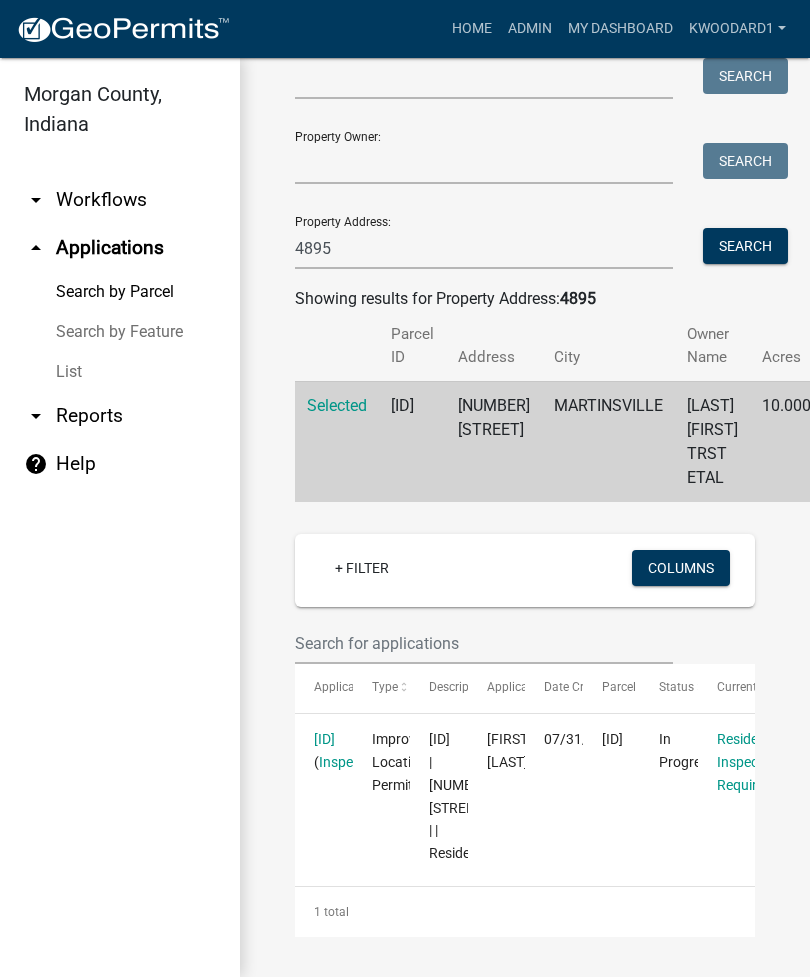 scroll, scrollTop: 235, scrollLeft: 0, axis: vertical 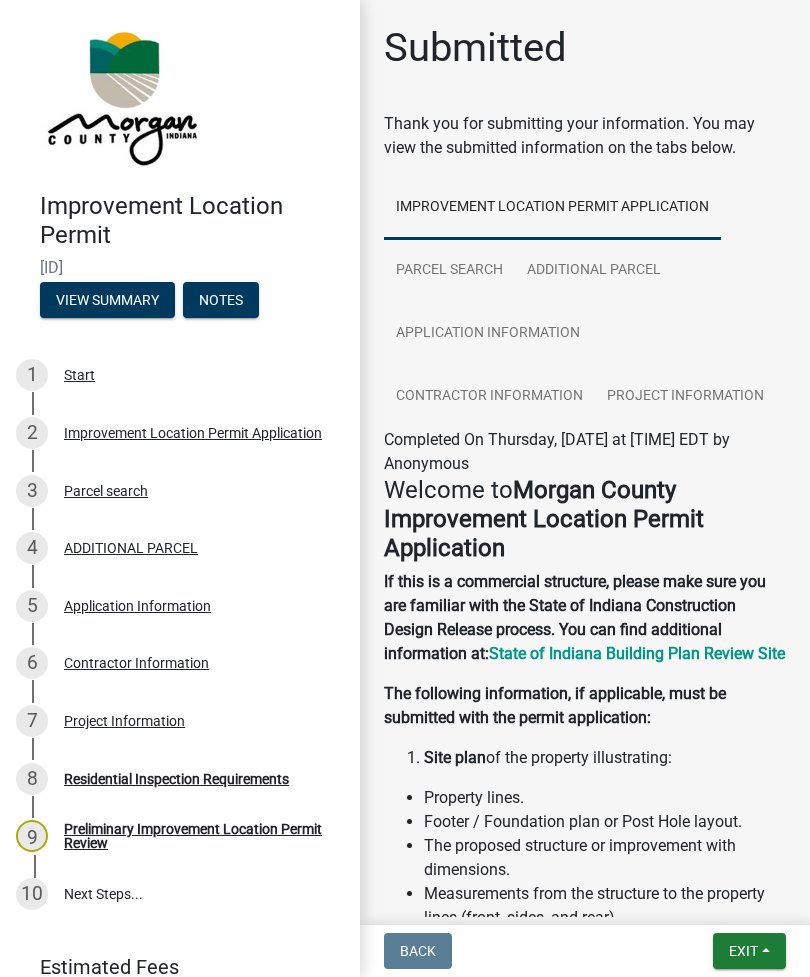 click on "Application Information" at bounding box center (137, 606) 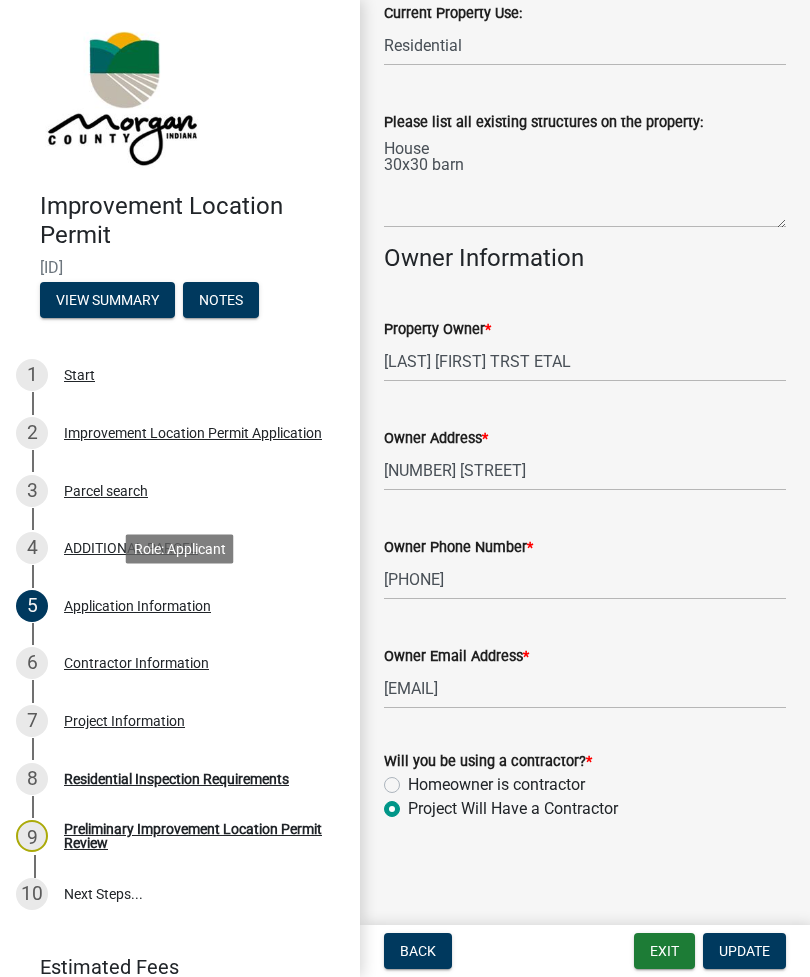 scroll, scrollTop: 824, scrollLeft: 0, axis: vertical 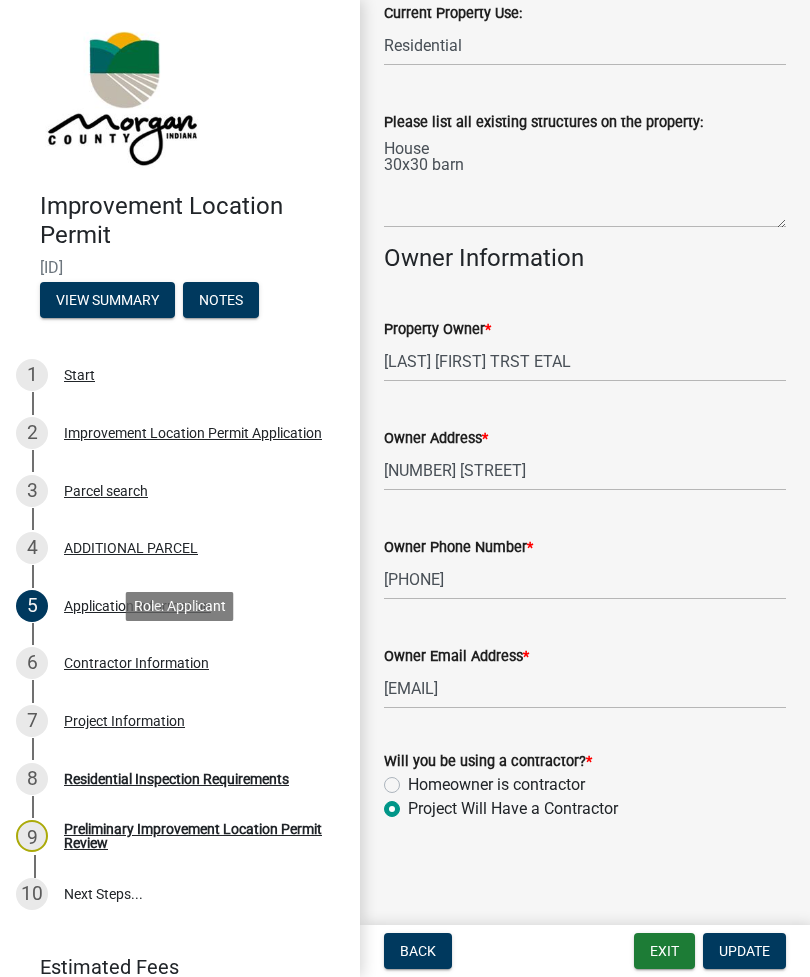 click on "Contractor Information" at bounding box center [136, 663] 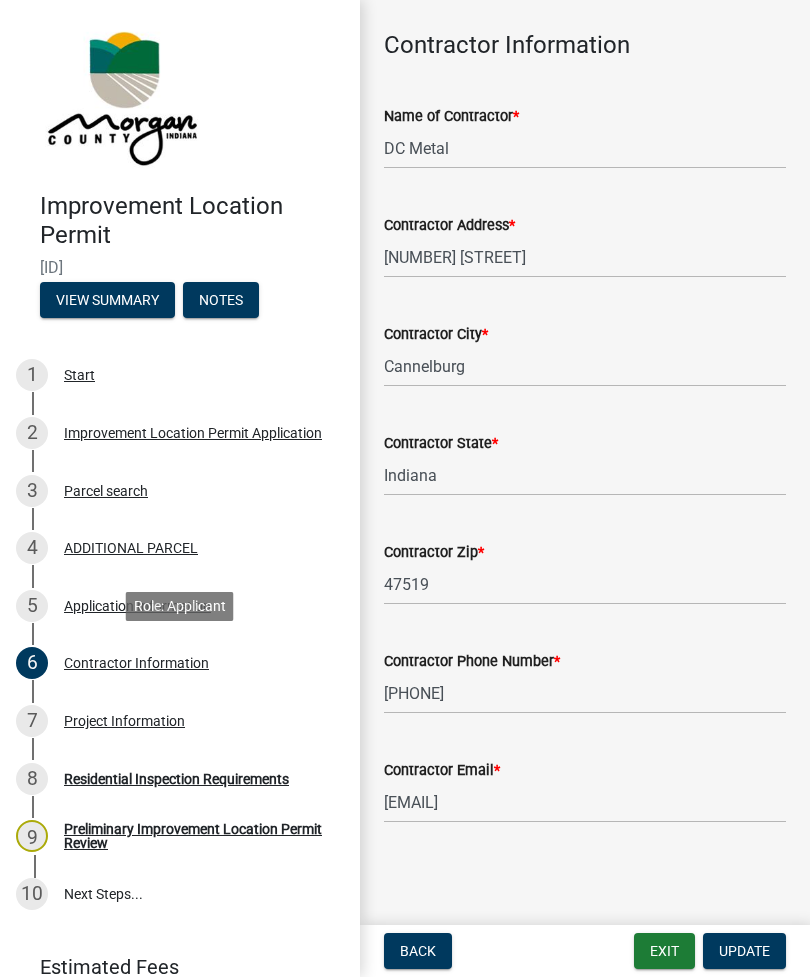 scroll, scrollTop: 128, scrollLeft: 0, axis: vertical 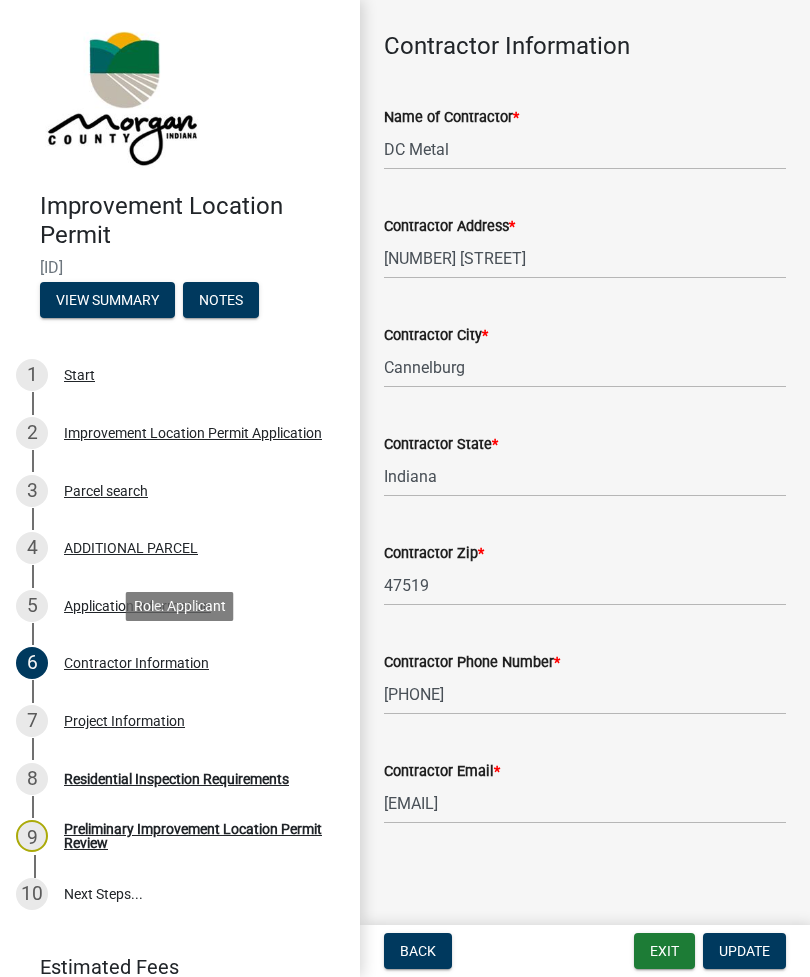 click on "Exit" at bounding box center [664, 951] 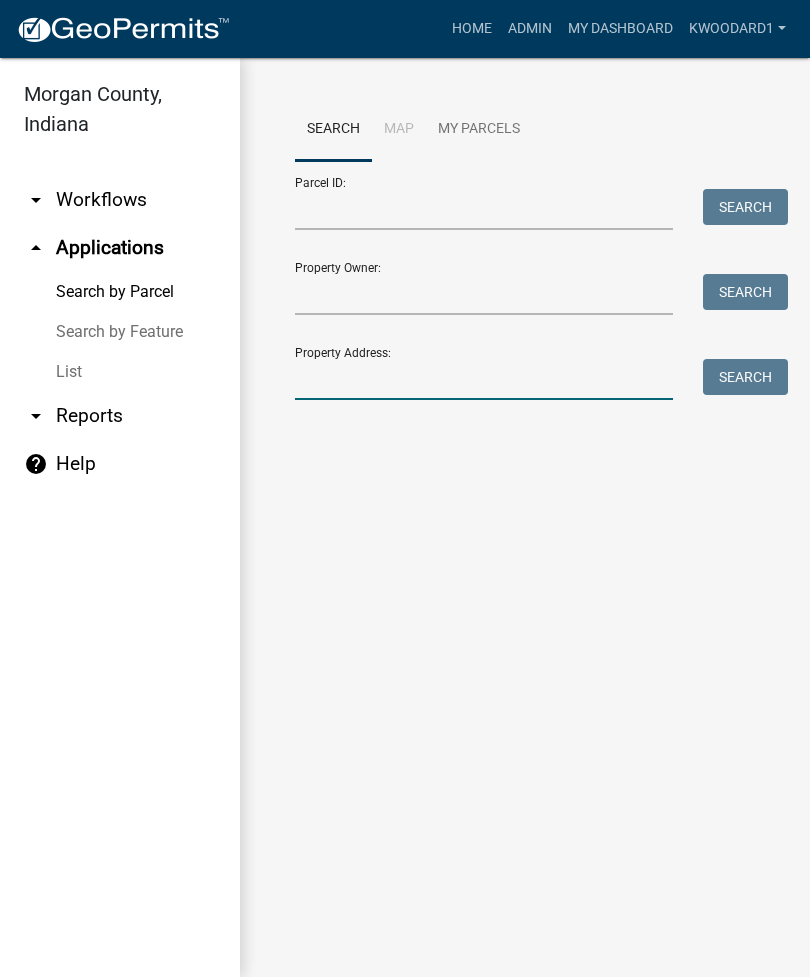 click on "Property Address:" at bounding box center (484, 379) 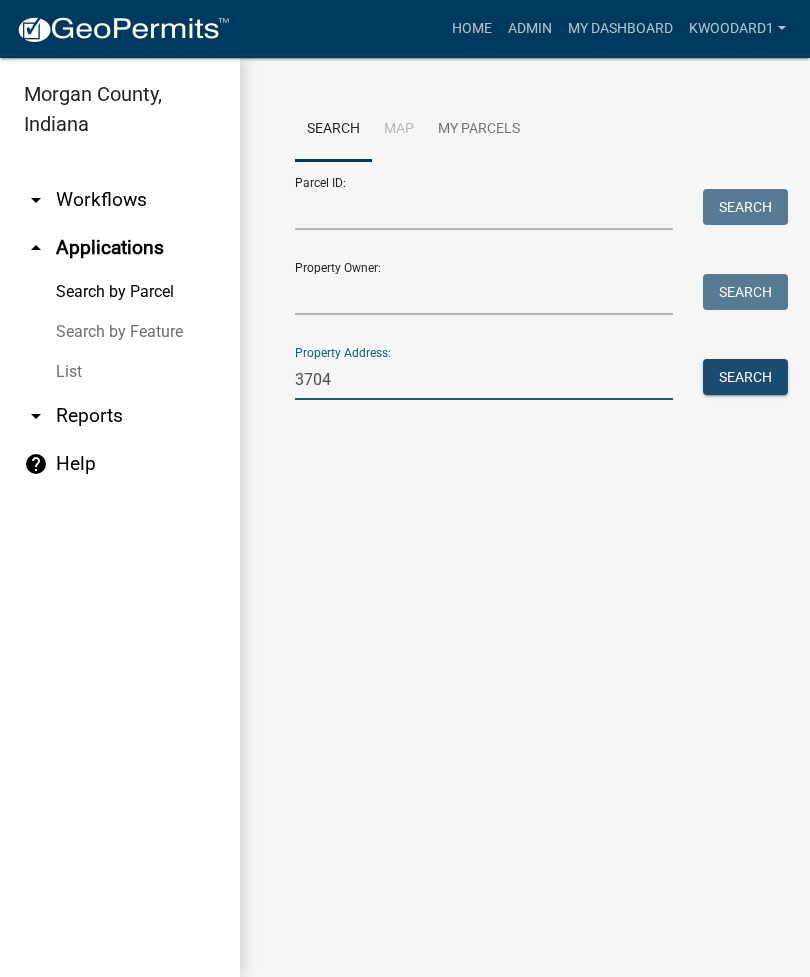 type on "3704" 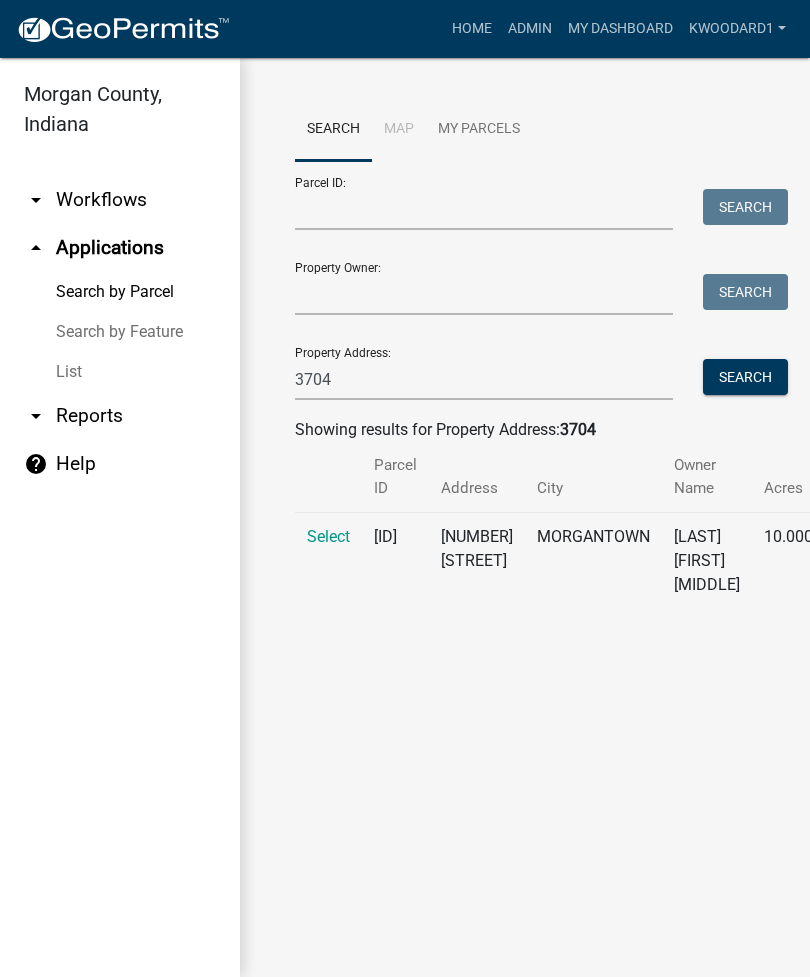 click on "Select" at bounding box center (328, 536) 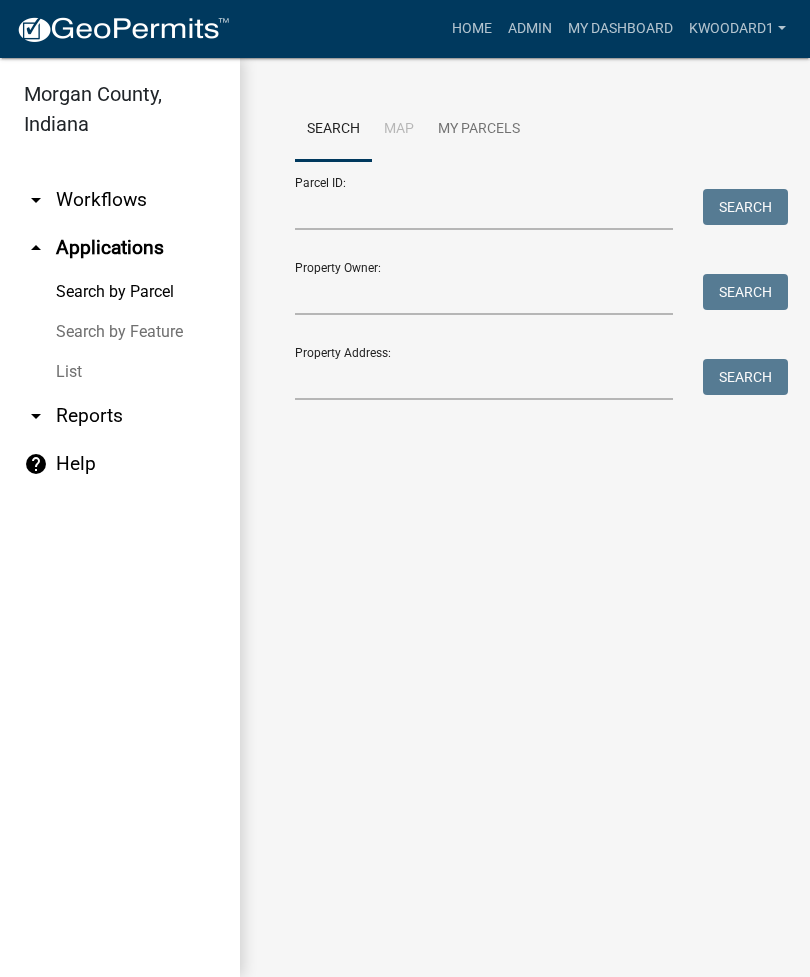 scroll, scrollTop: 0, scrollLeft: 0, axis: both 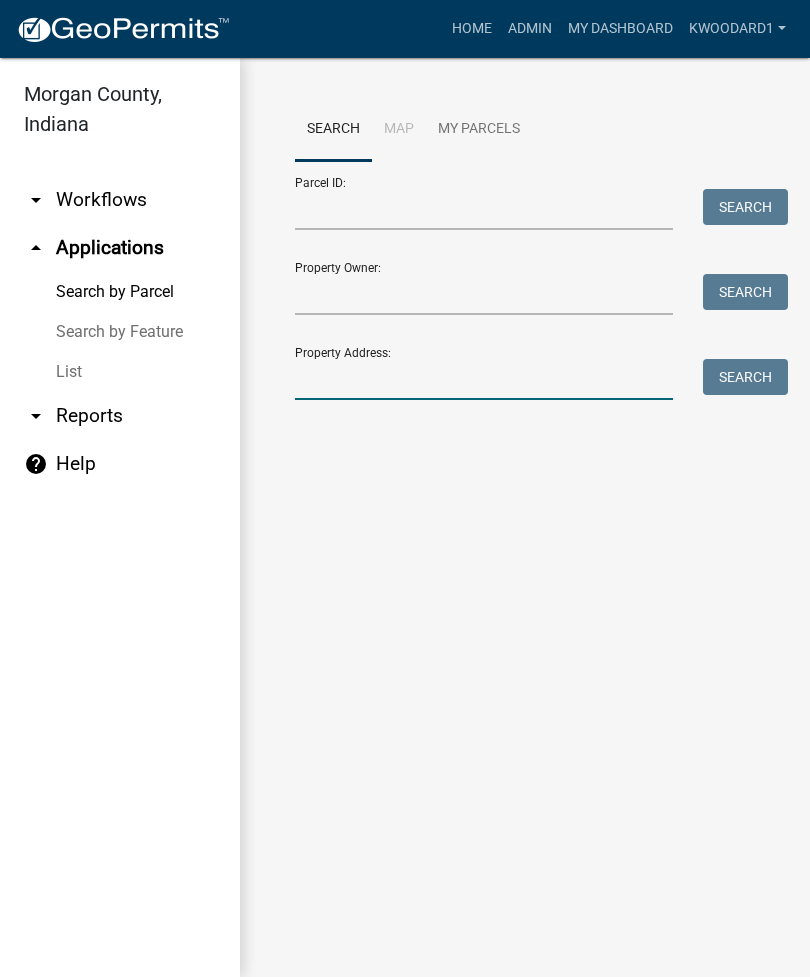 click on "Property Address:" at bounding box center [484, 379] 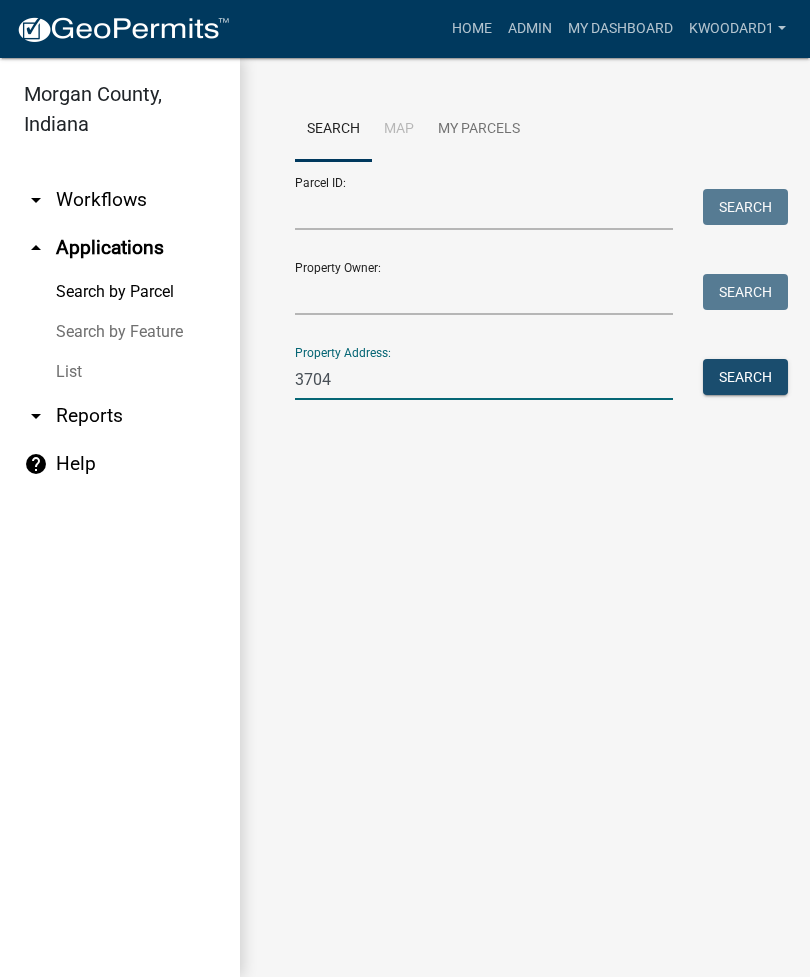 click on "Search" at bounding box center [745, 377] 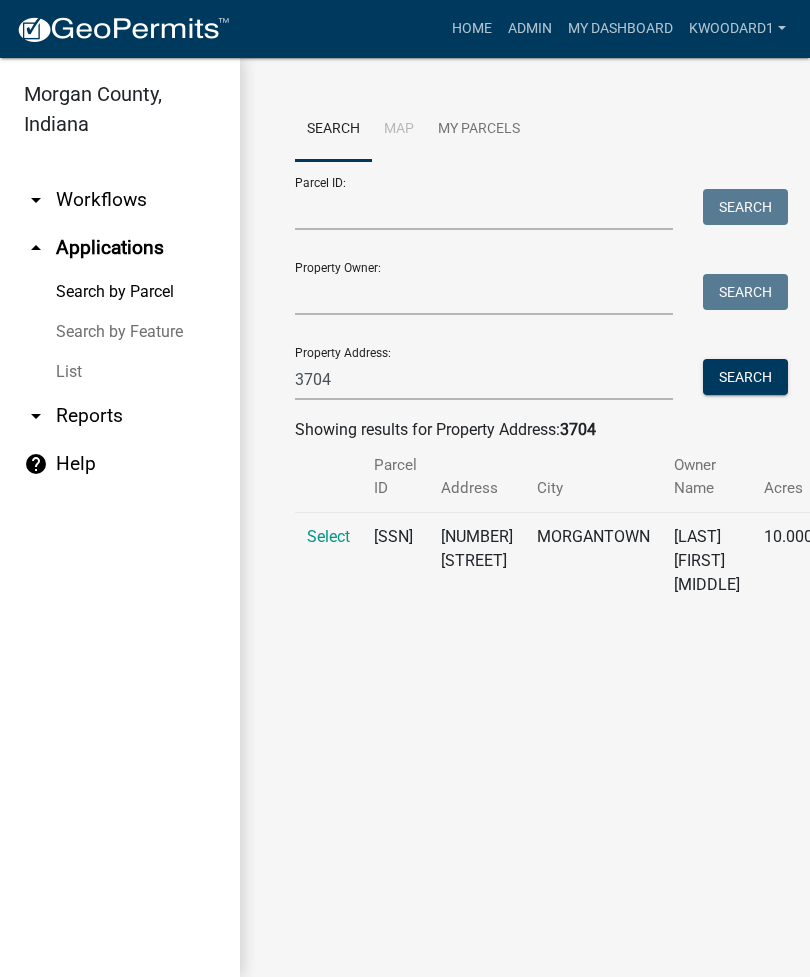 click on "Select" at bounding box center [328, 536] 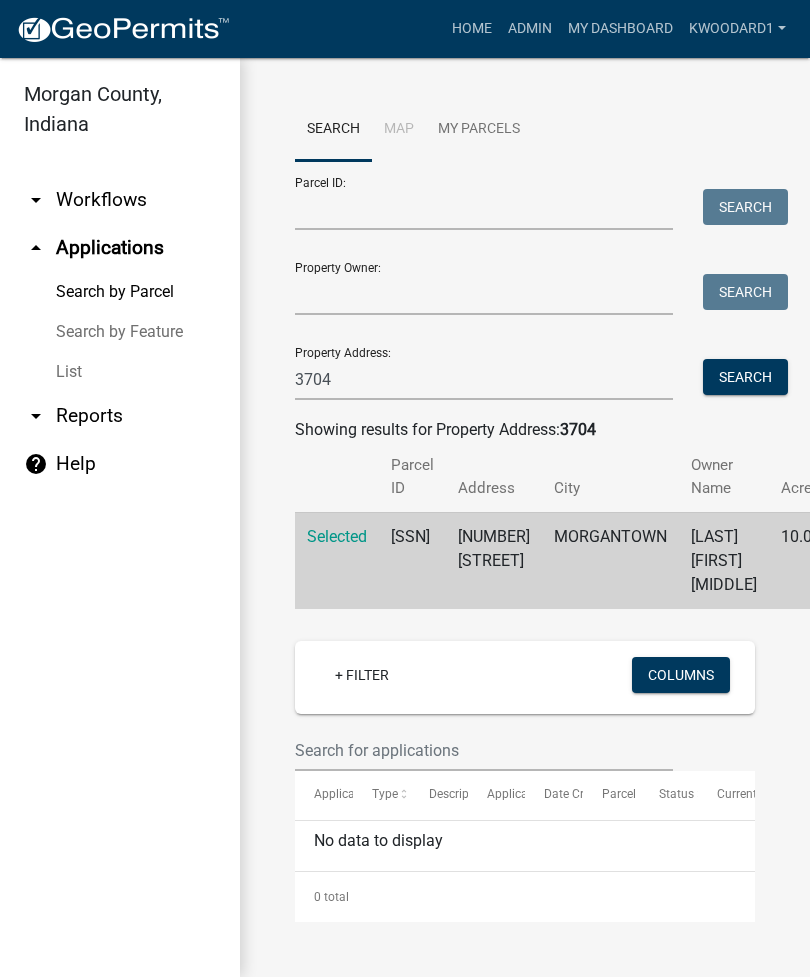 scroll, scrollTop: 7, scrollLeft: 0, axis: vertical 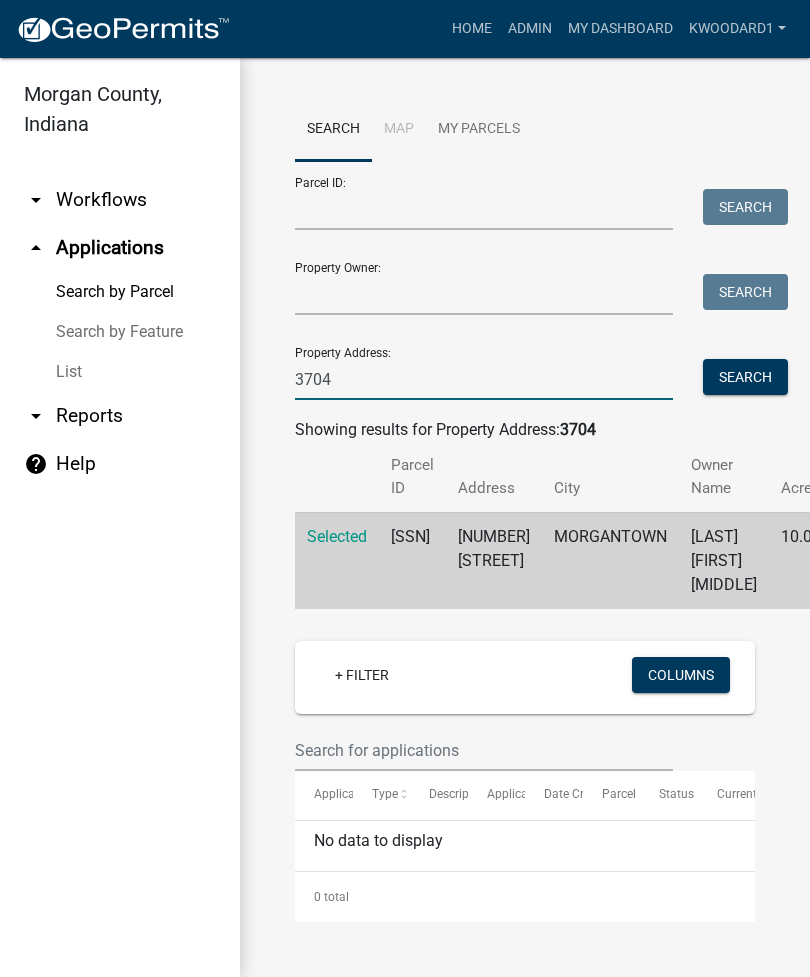 click on "3704" at bounding box center [484, 379] 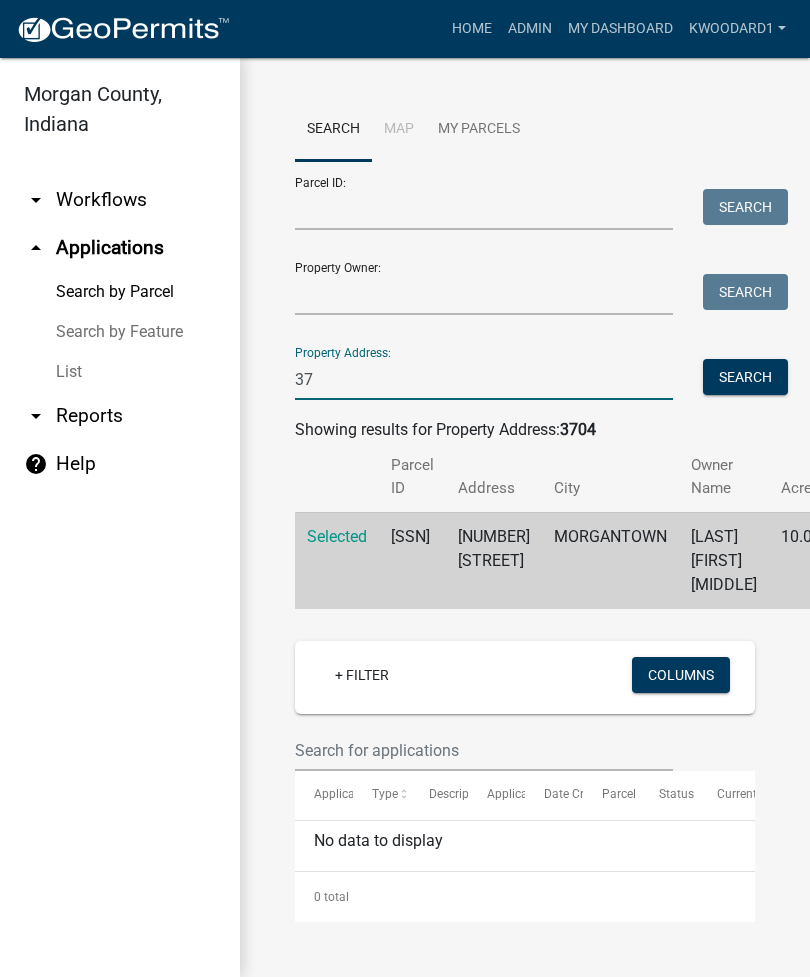 type on "3" 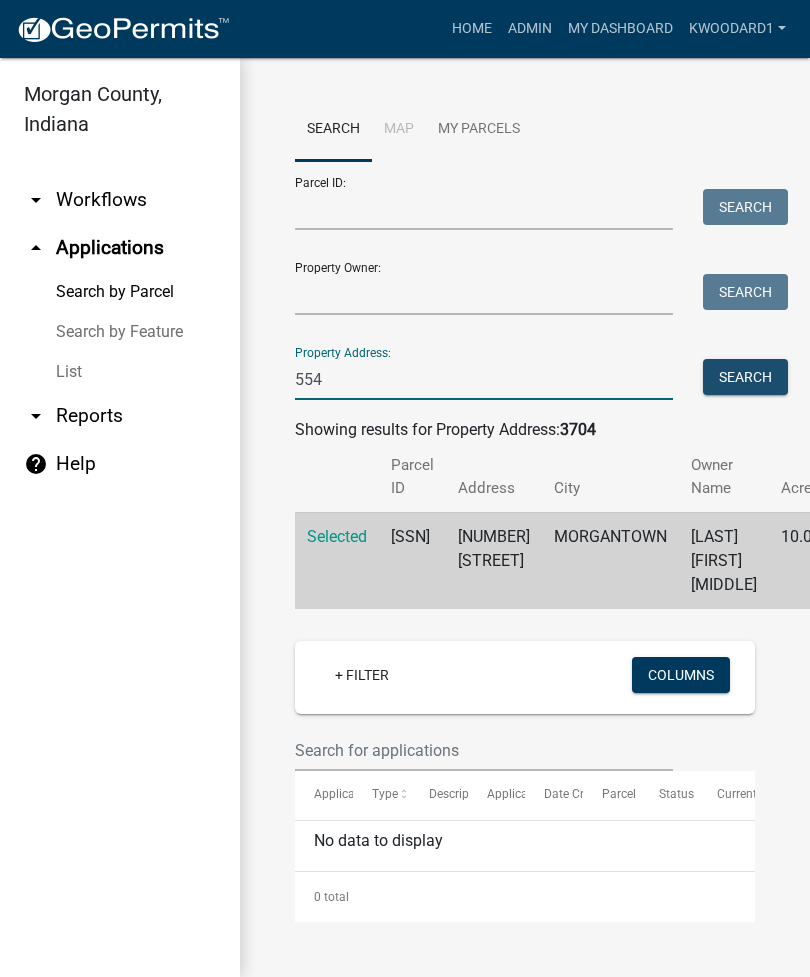 type on "554" 